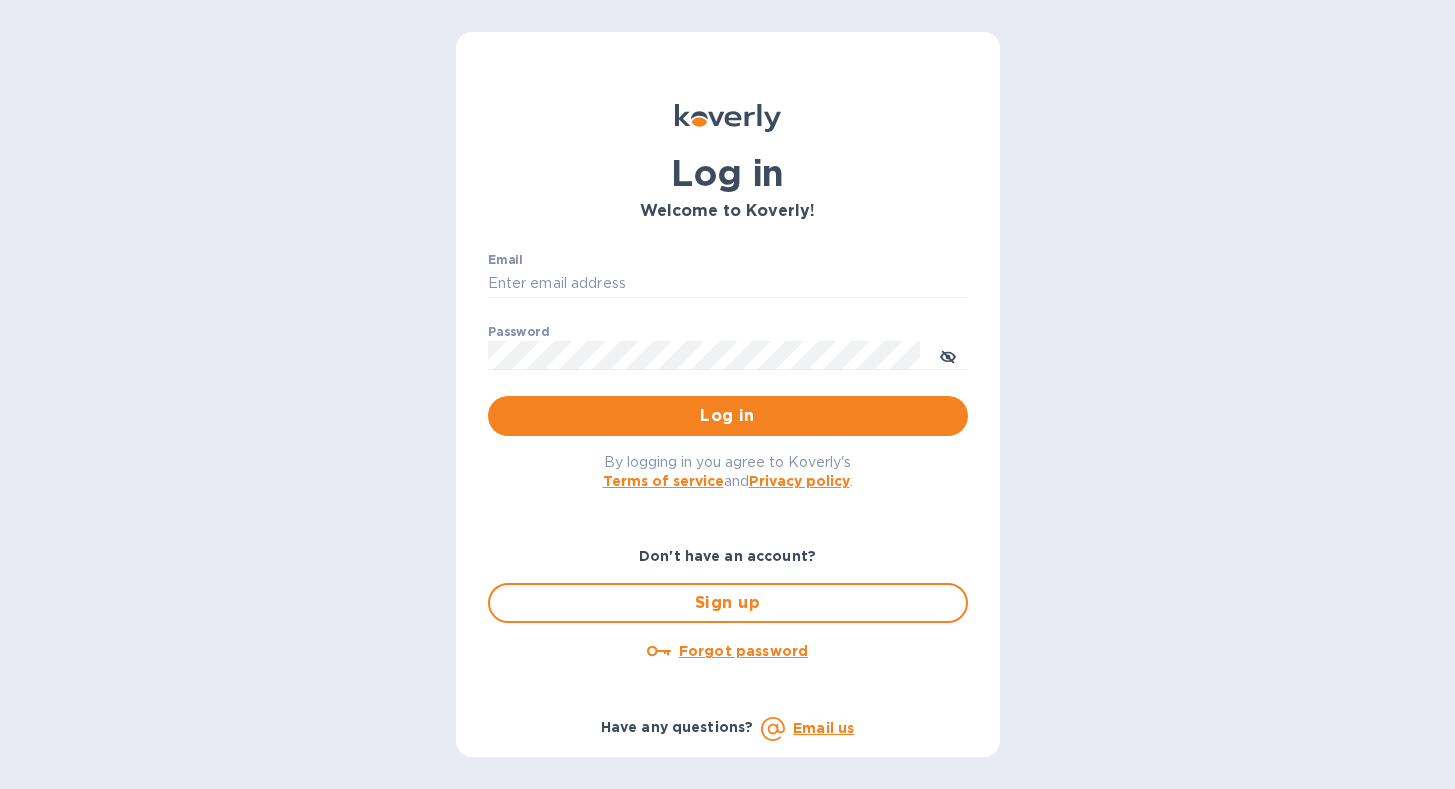 scroll, scrollTop: 0, scrollLeft: 0, axis: both 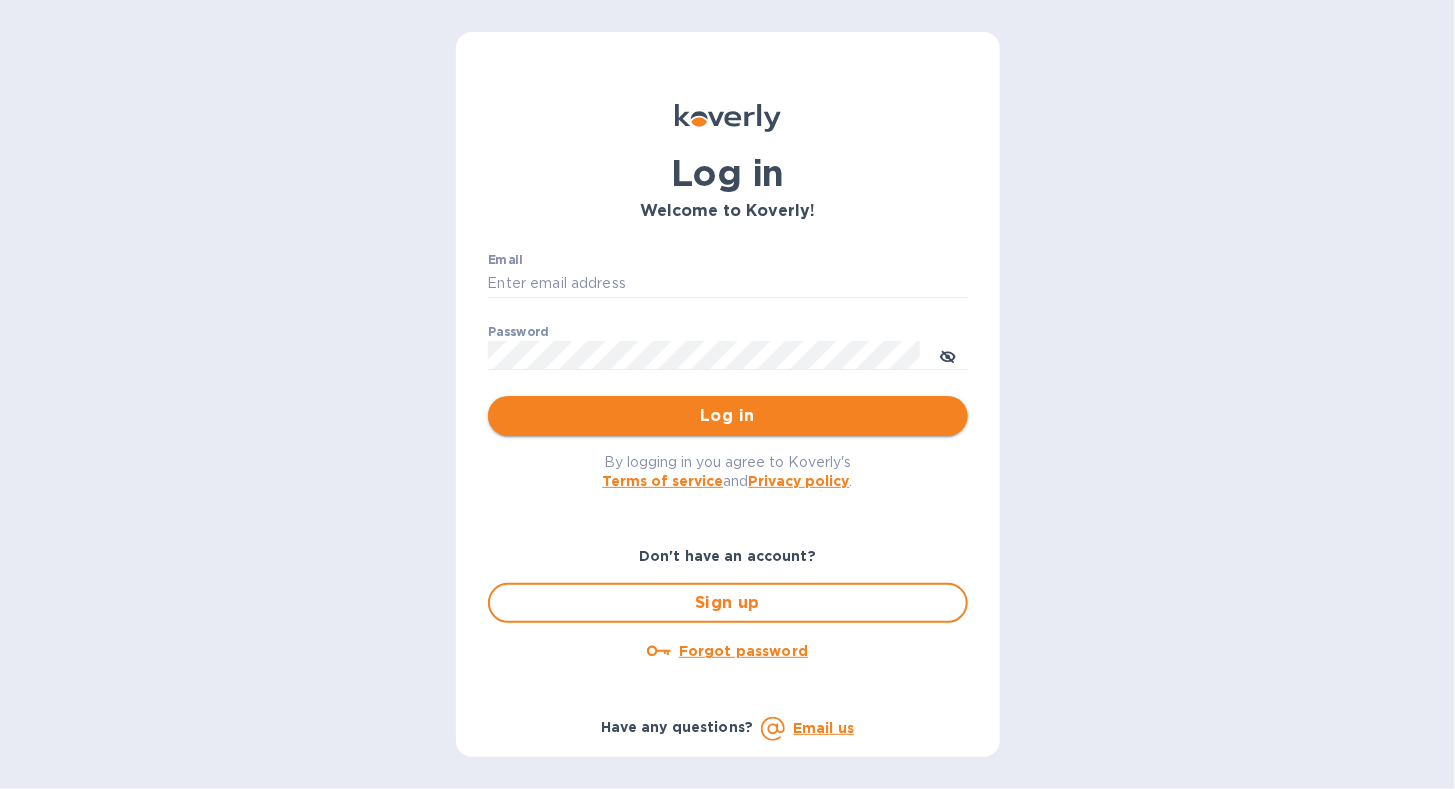 type on "[EMAIL]" 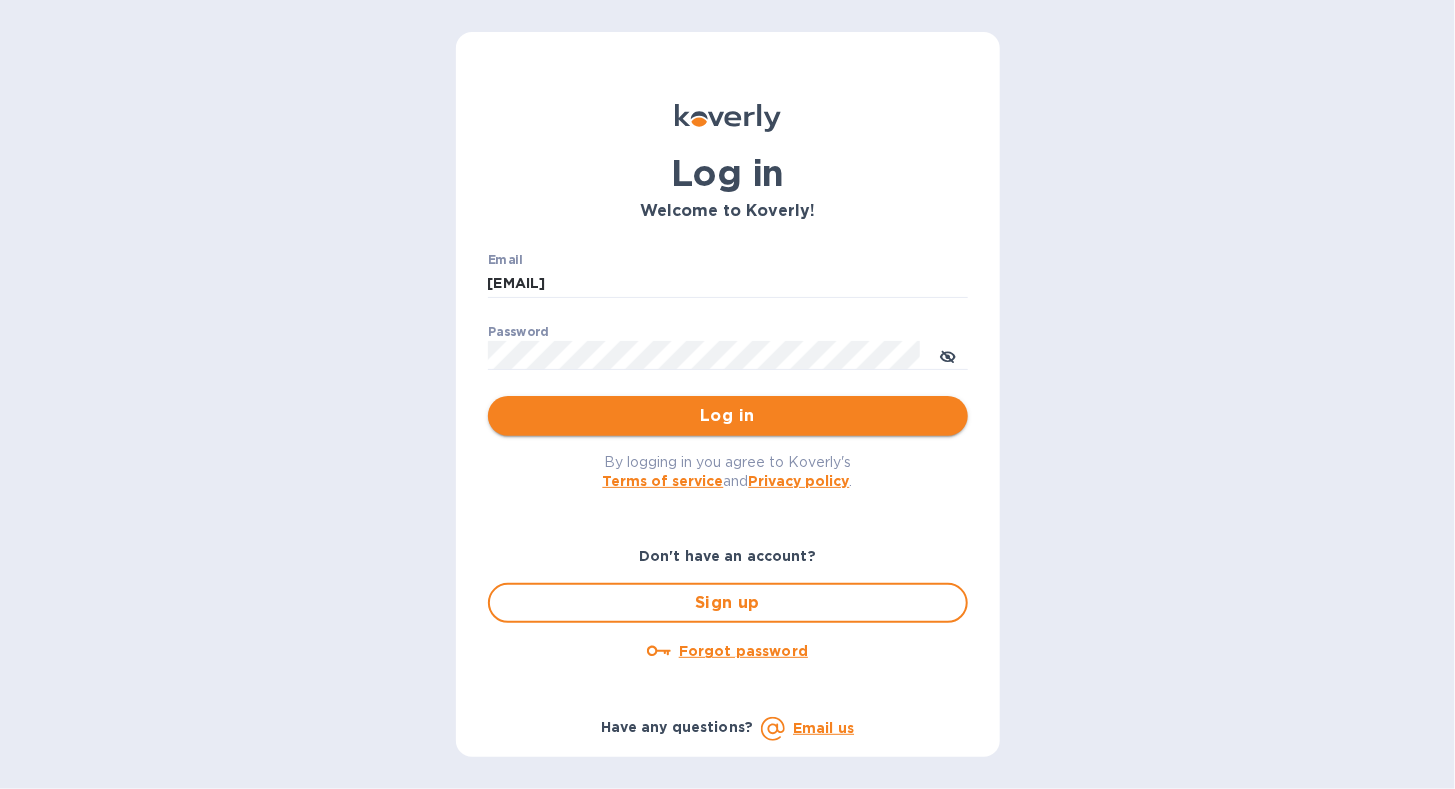 drag, startPoint x: 540, startPoint y: 422, endPoint x: 417, endPoint y: 412, distance: 123.40584 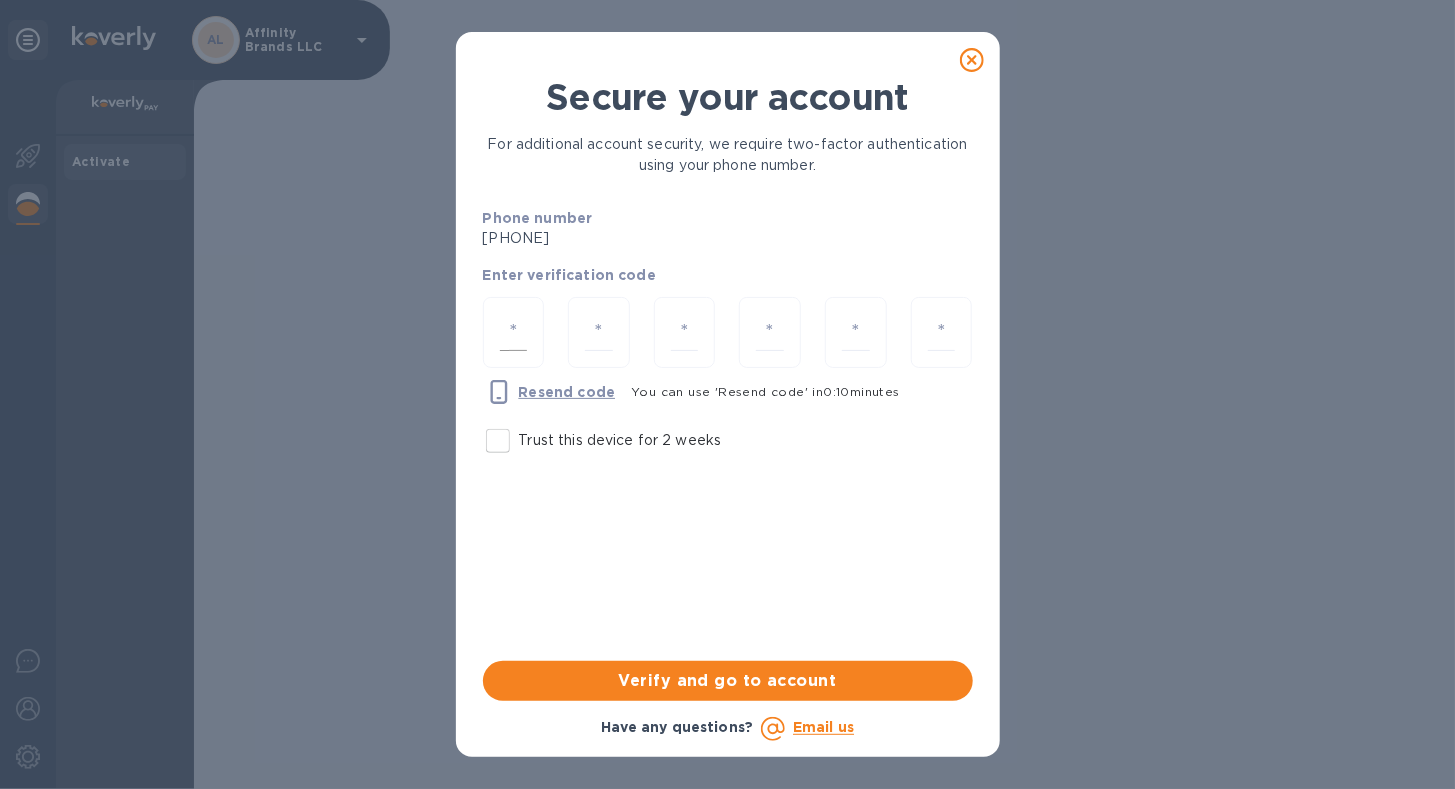 click at bounding box center (514, 332) 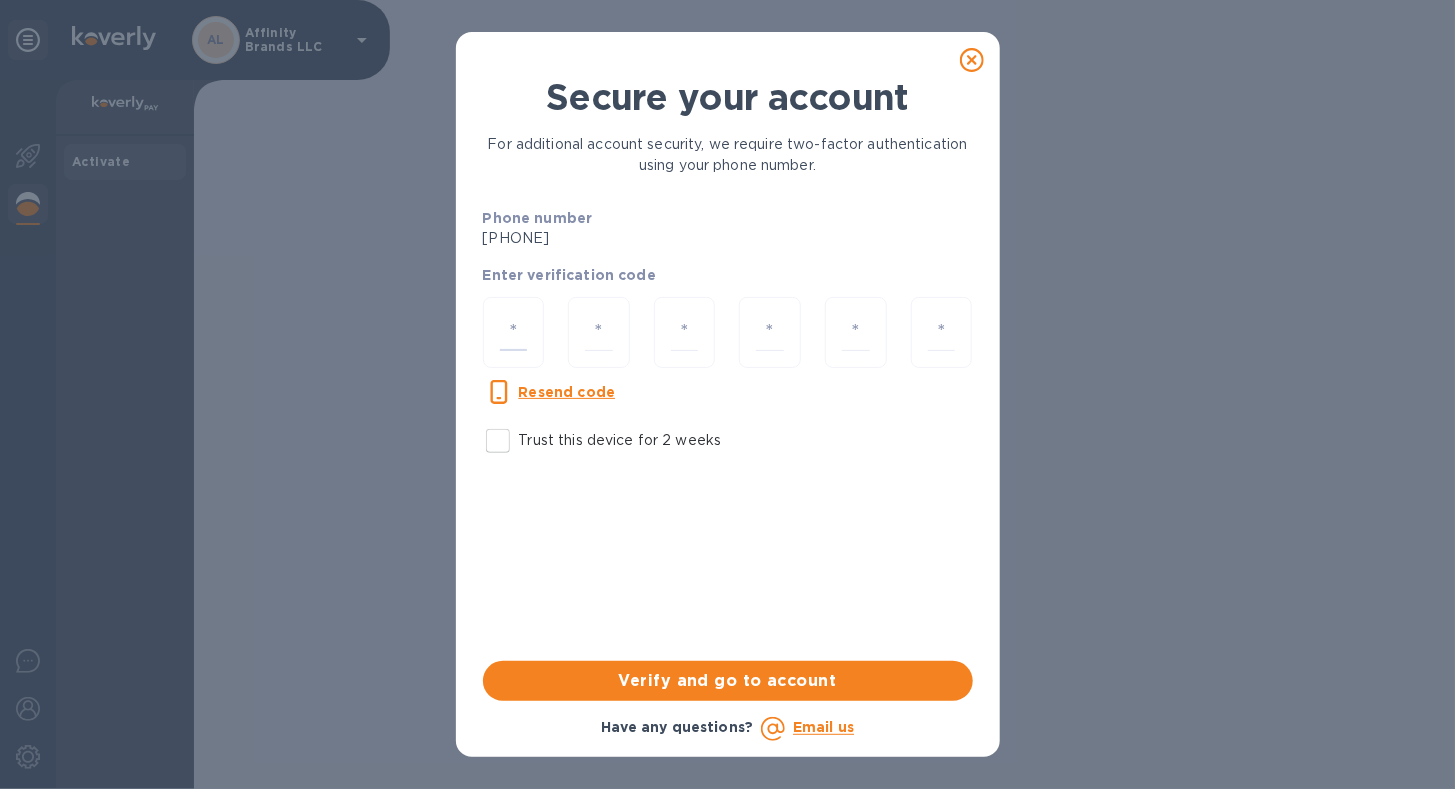 type on "6" 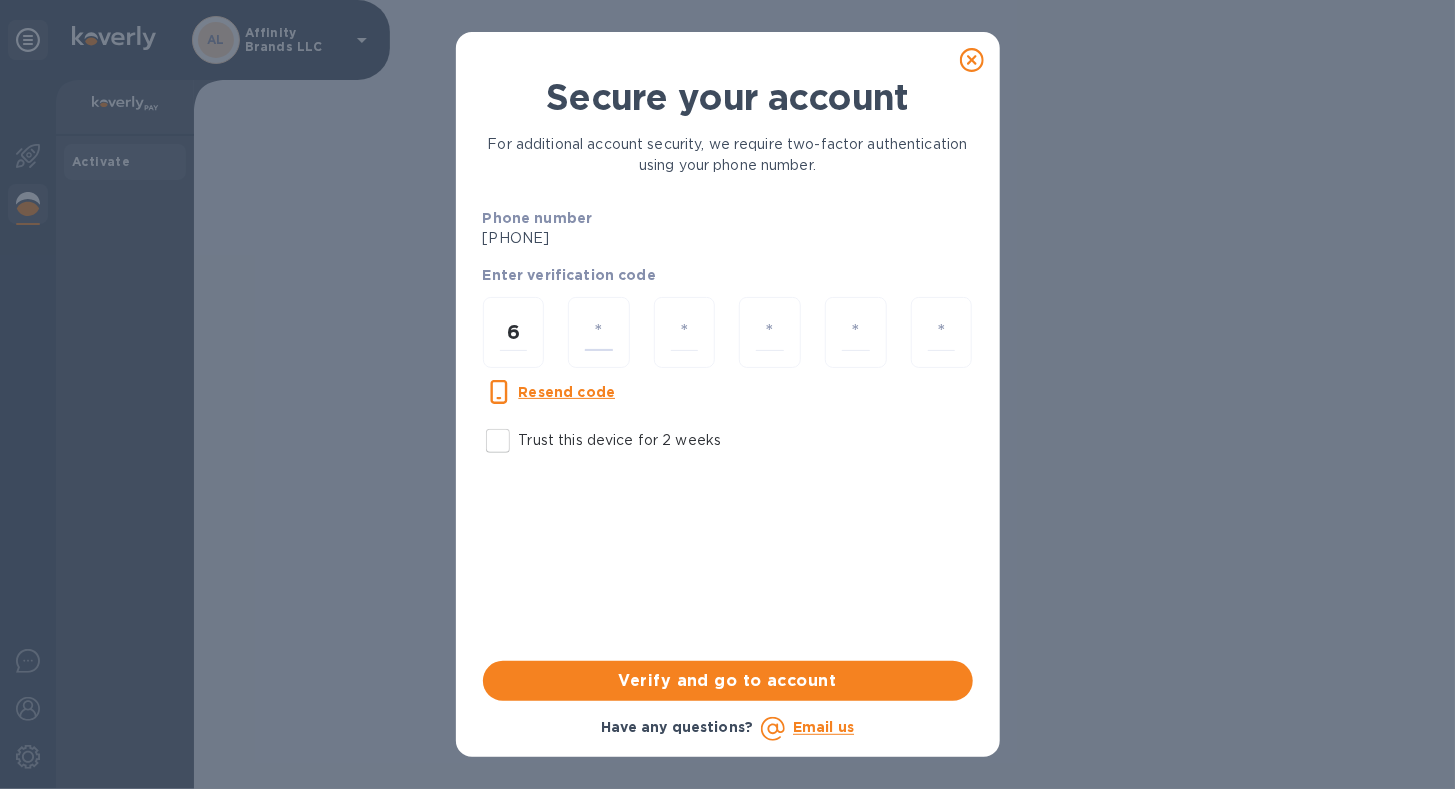 type on "4" 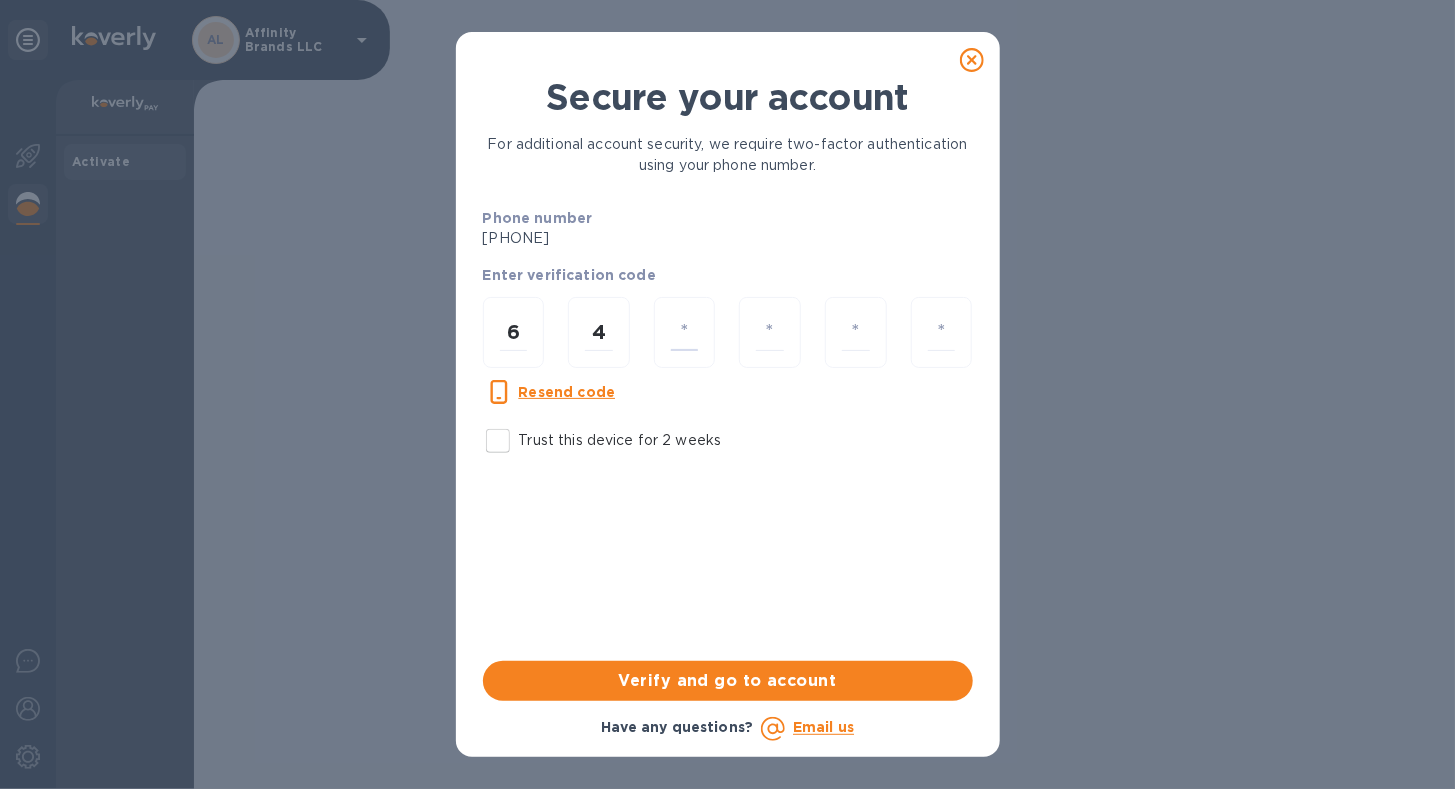 type on "3" 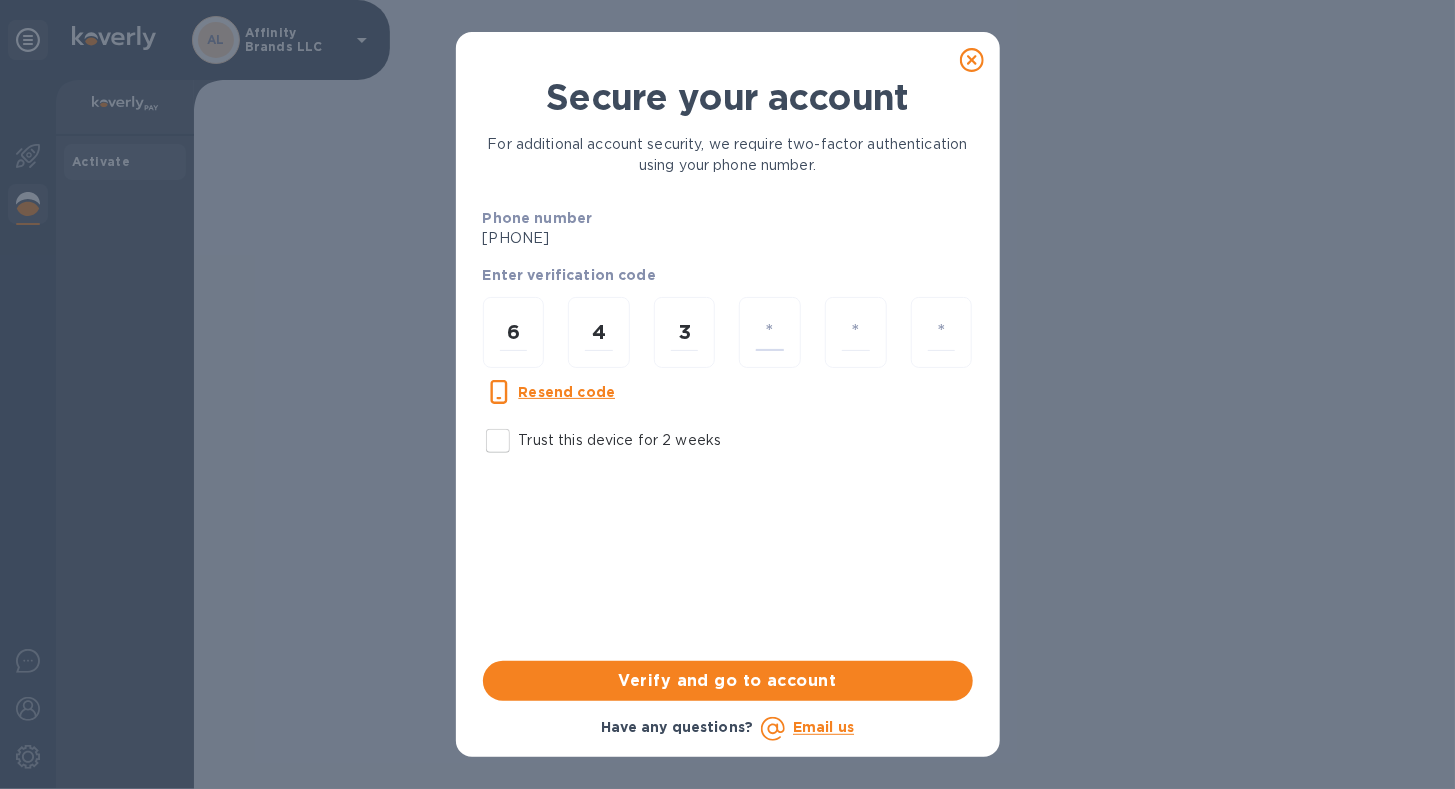 type on "7" 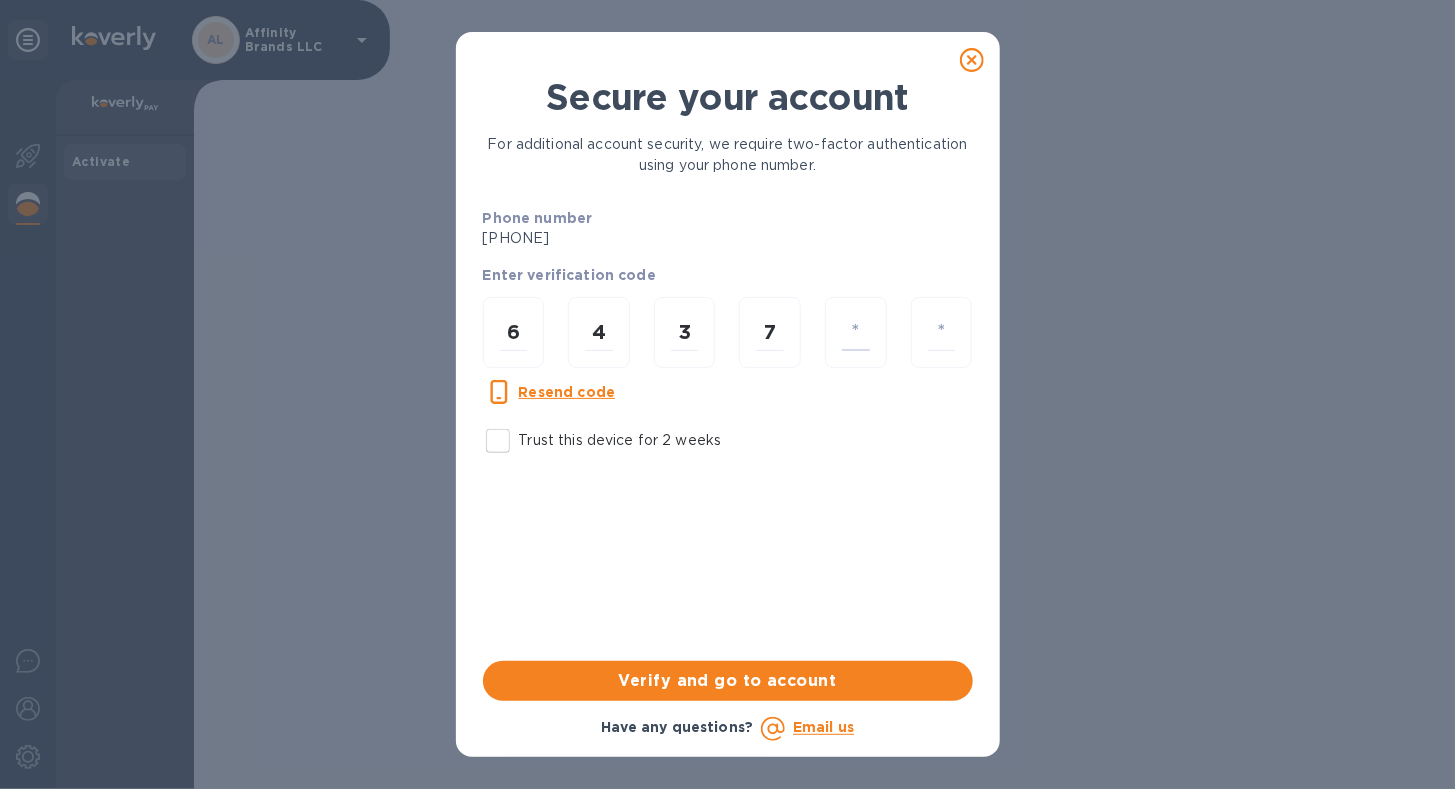 type on "0" 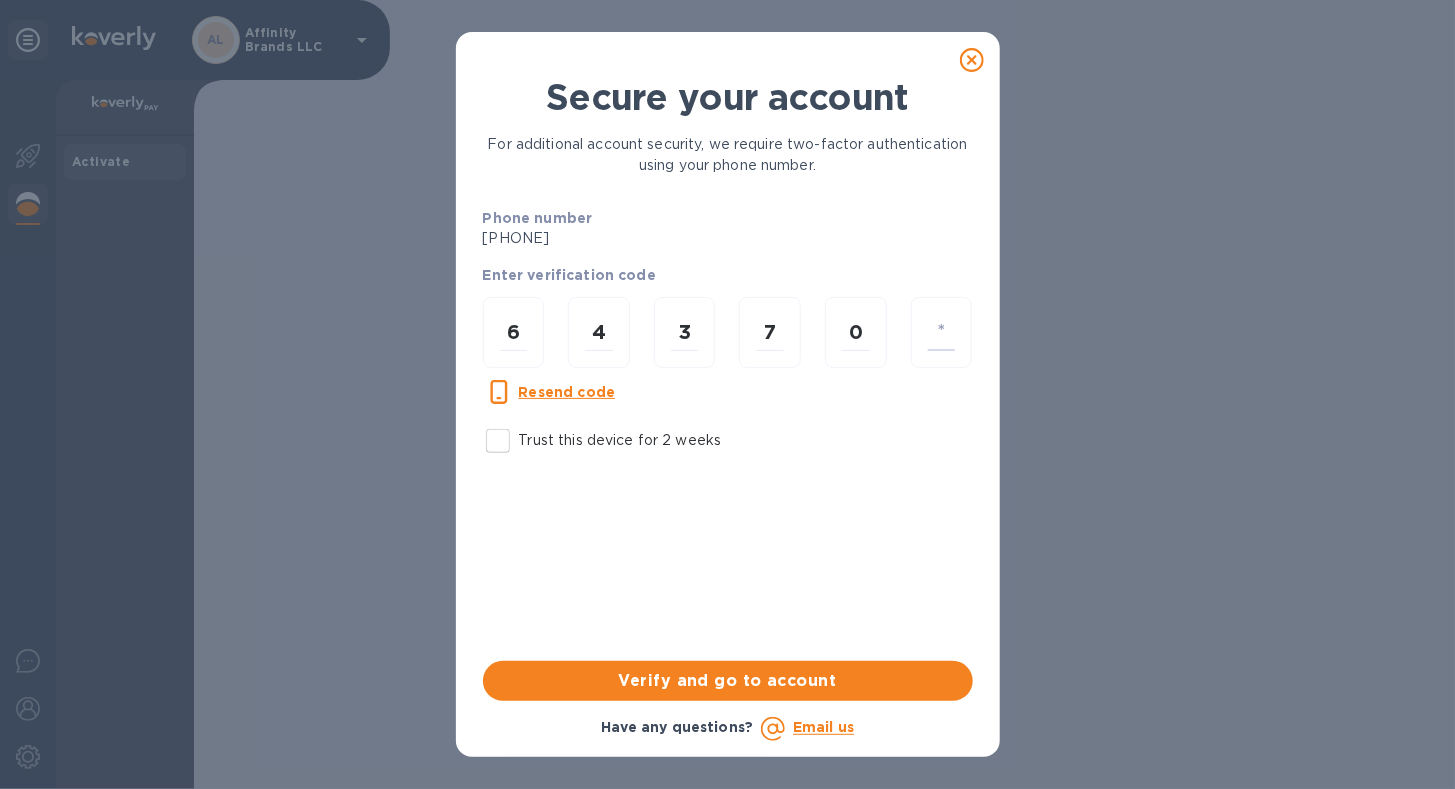 type on "3" 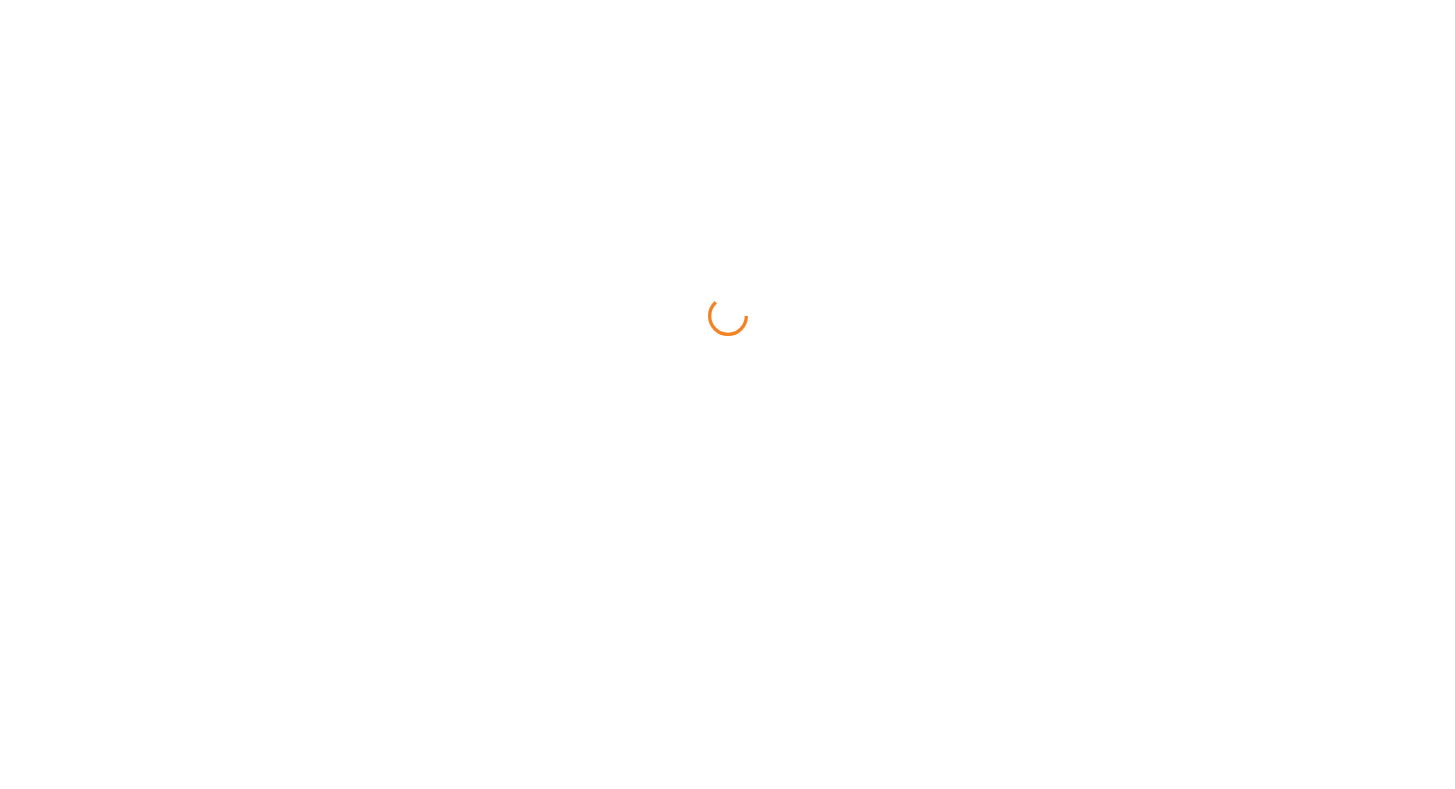 scroll, scrollTop: 0, scrollLeft: 0, axis: both 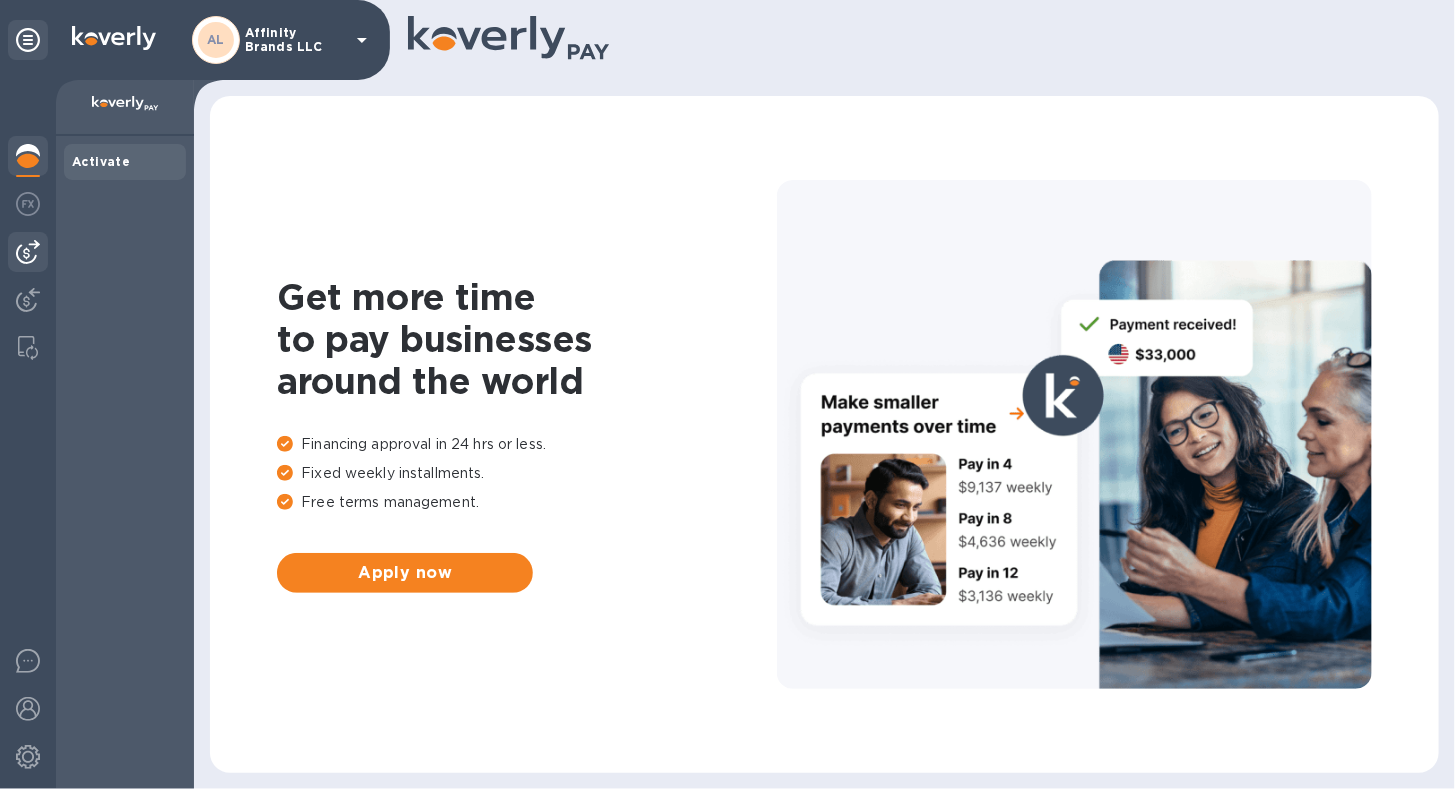 click at bounding box center (28, 252) 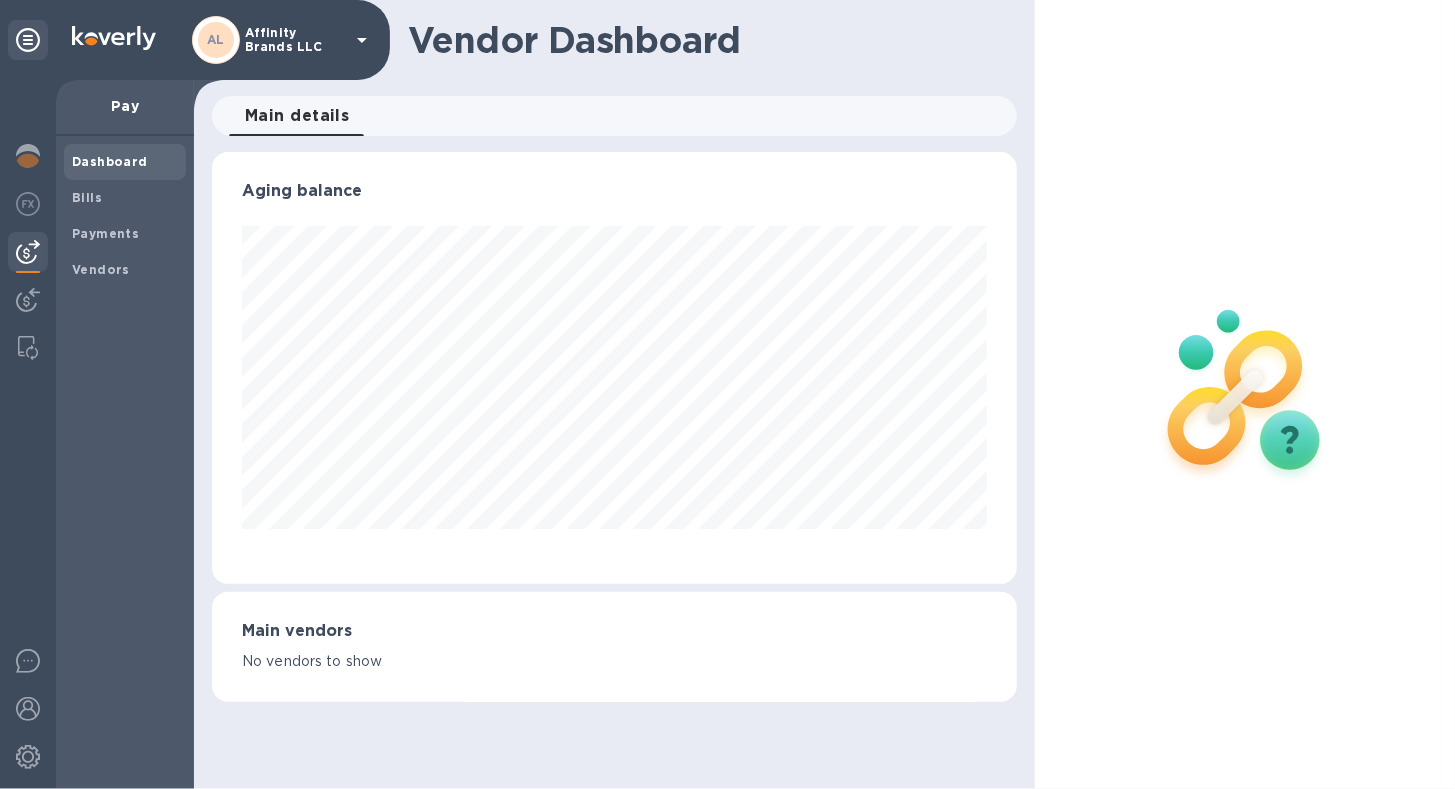 scroll, scrollTop: 999568, scrollLeft: 999194, axis: both 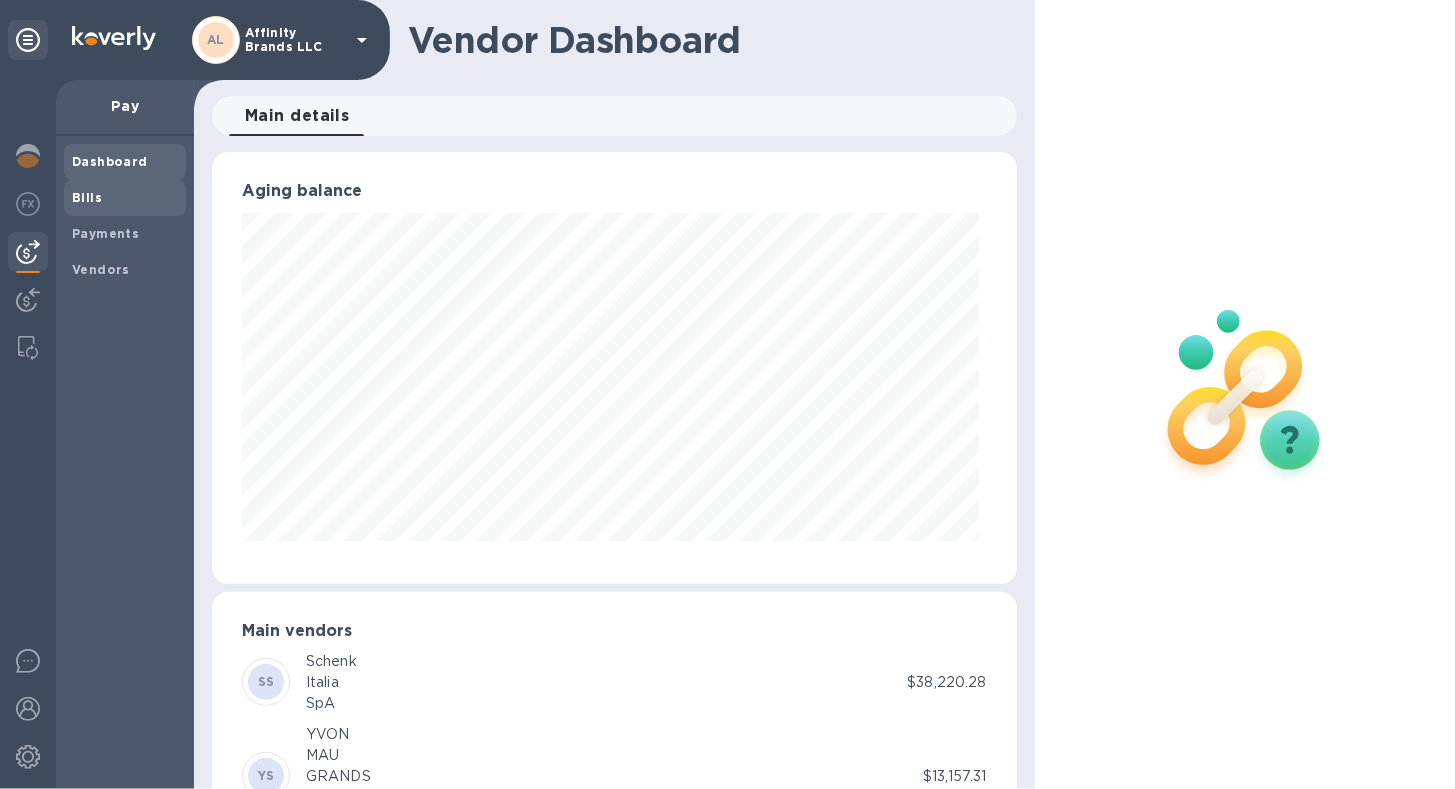 click on "Bills" at bounding box center (87, 197) 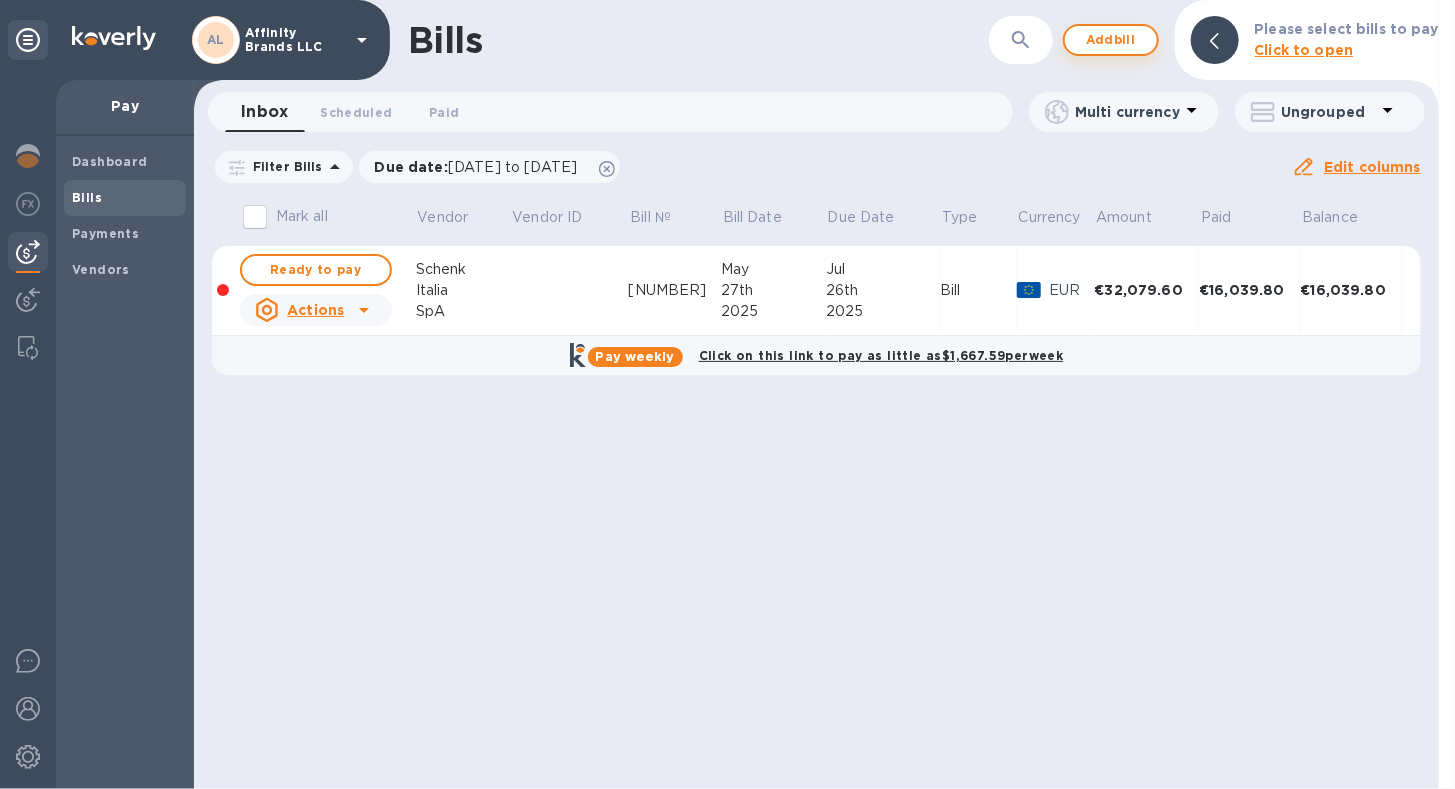 click on "Add   bill" at bounding box center [1111, 40] 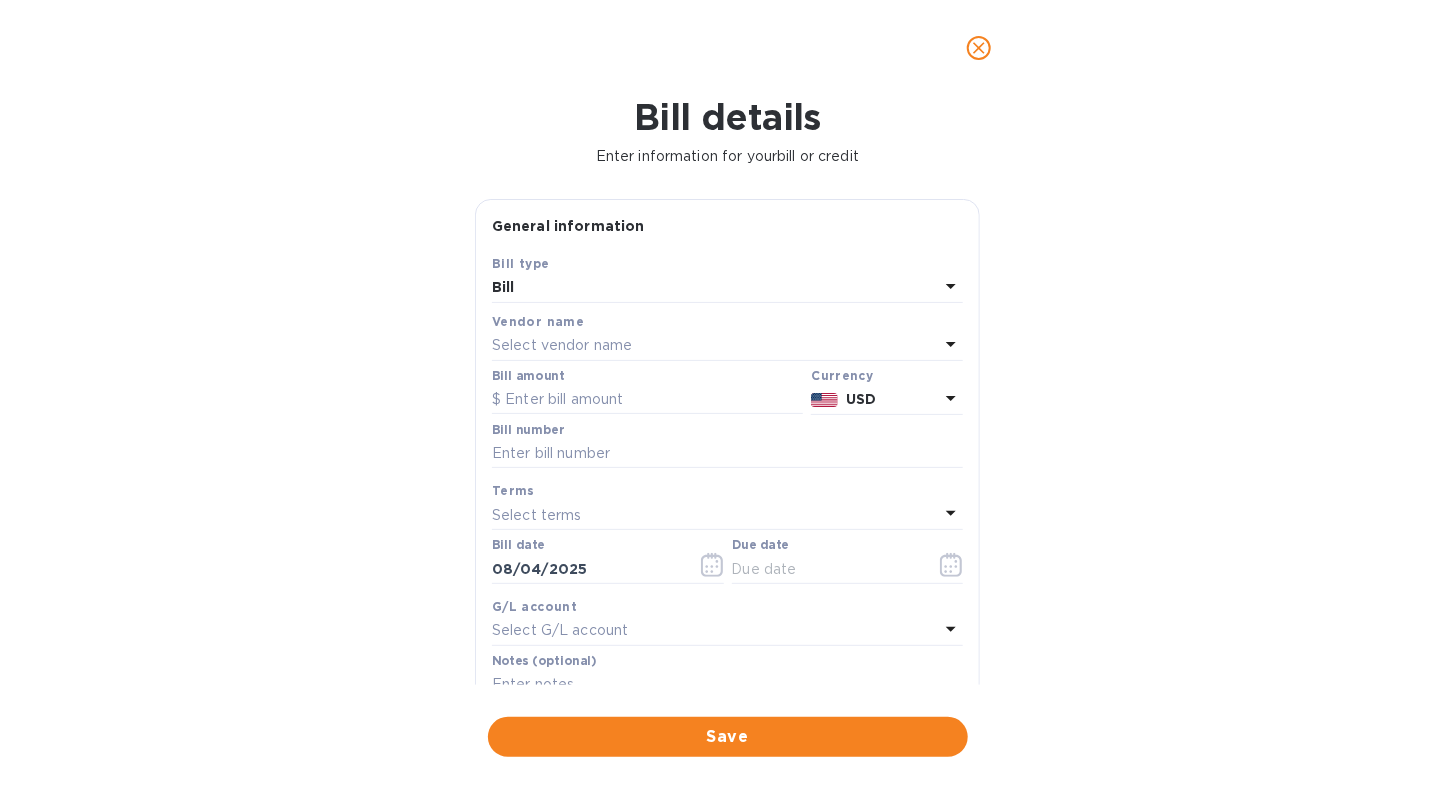 click 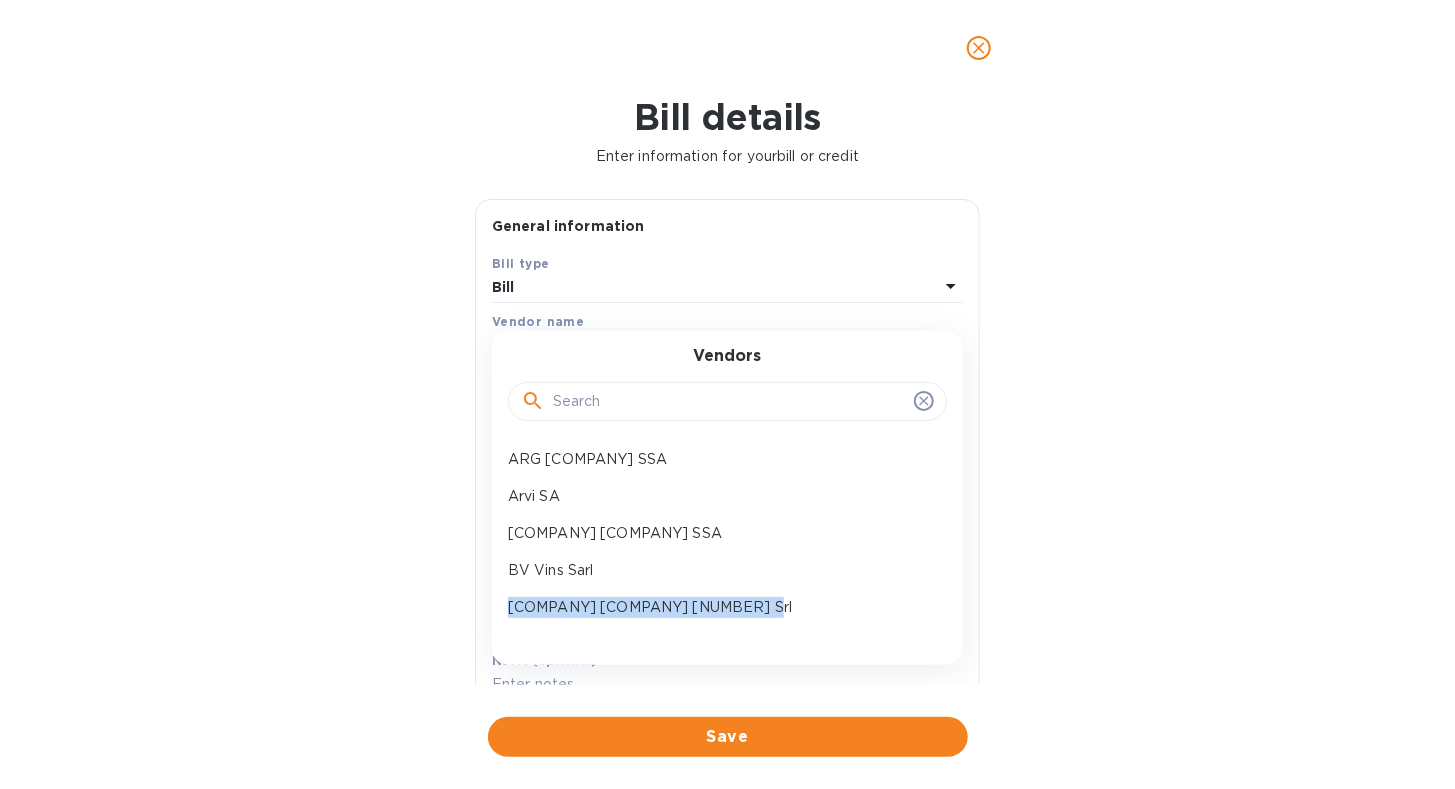 drag, startPoint x: 941, startPoint y: 587, endPoint x: 941, endPoint y: 600, distance: 13 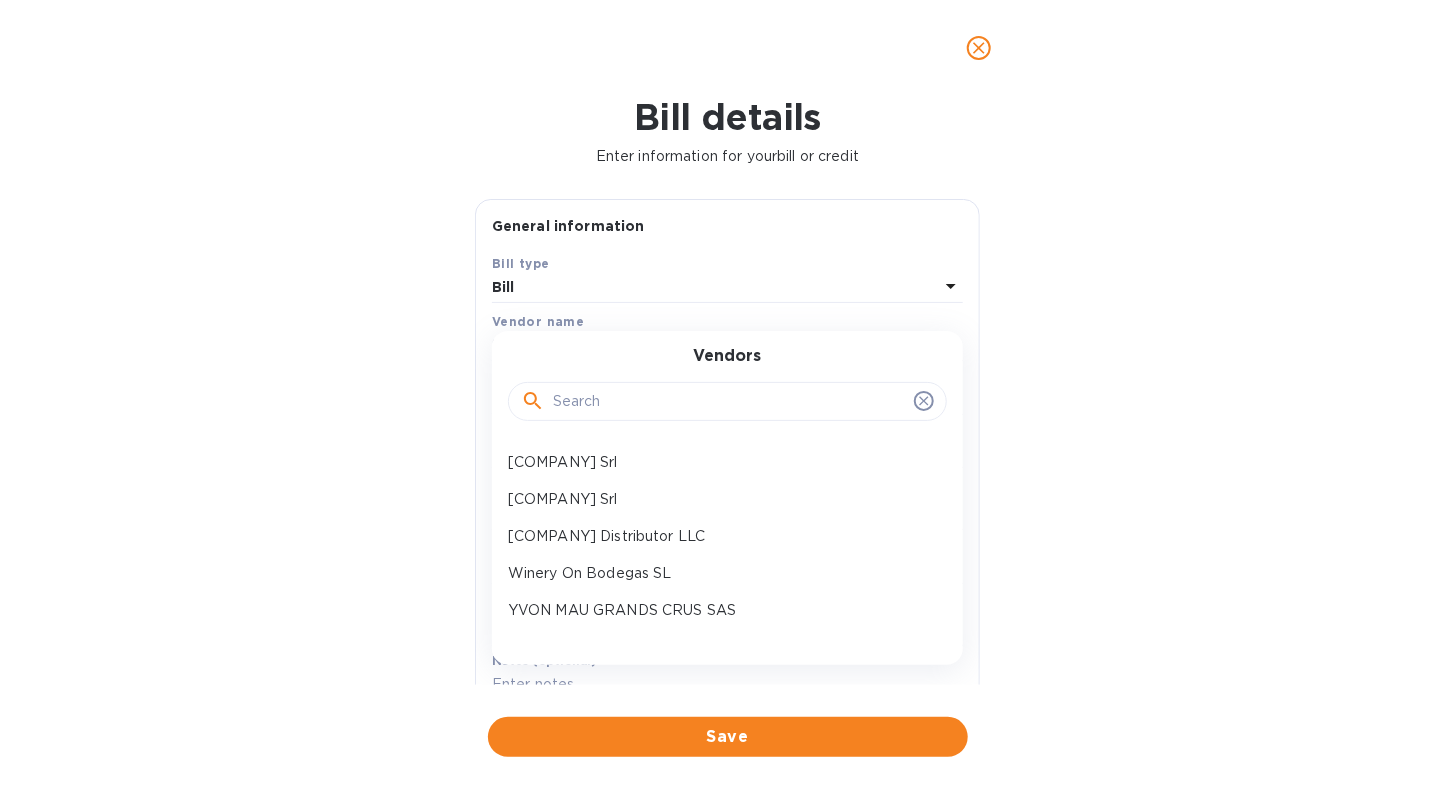 scroll, scrollTop: 1250, scrollLeft: 0, axis: vertical 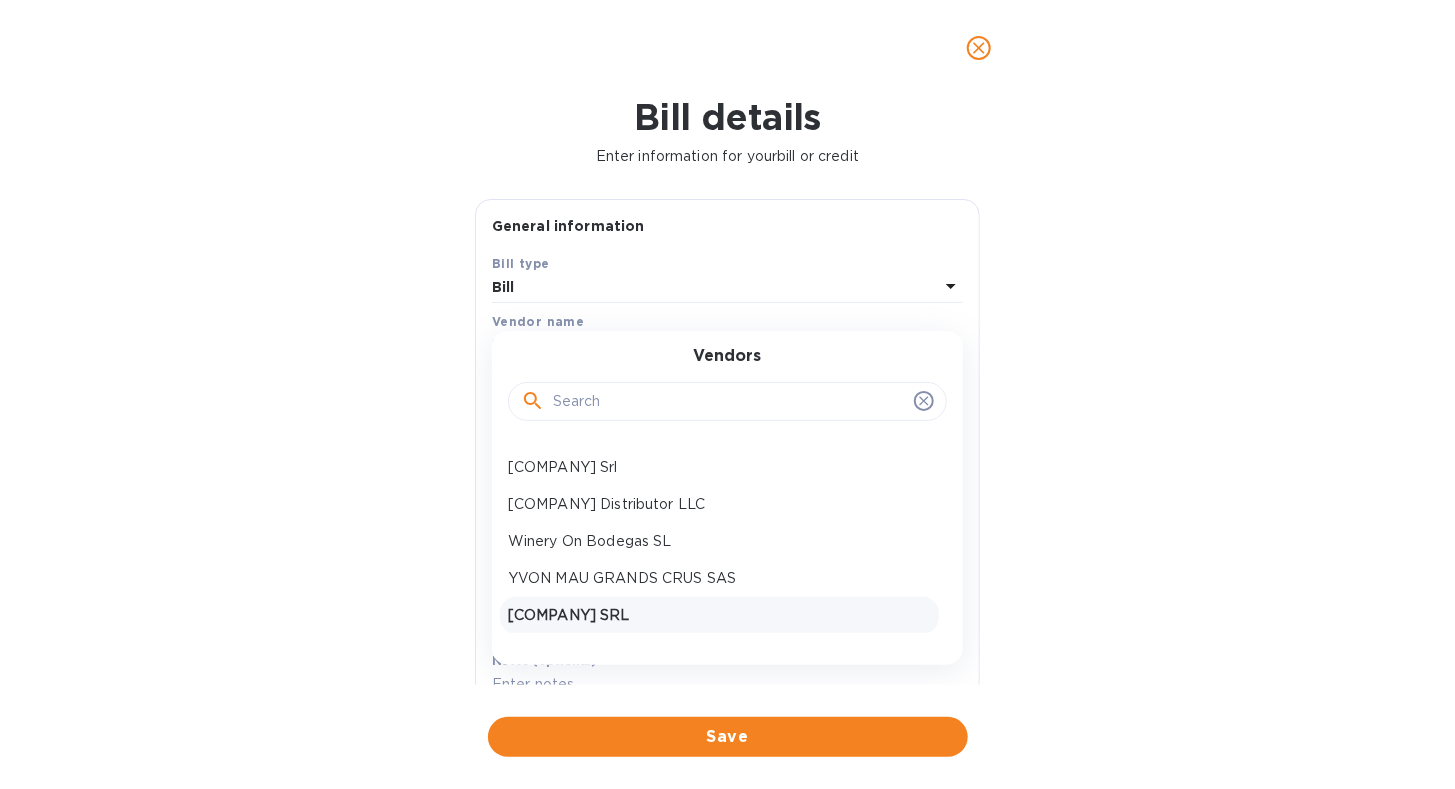 click on "[COMPANY] SRL" at bounding box center (719, 615) 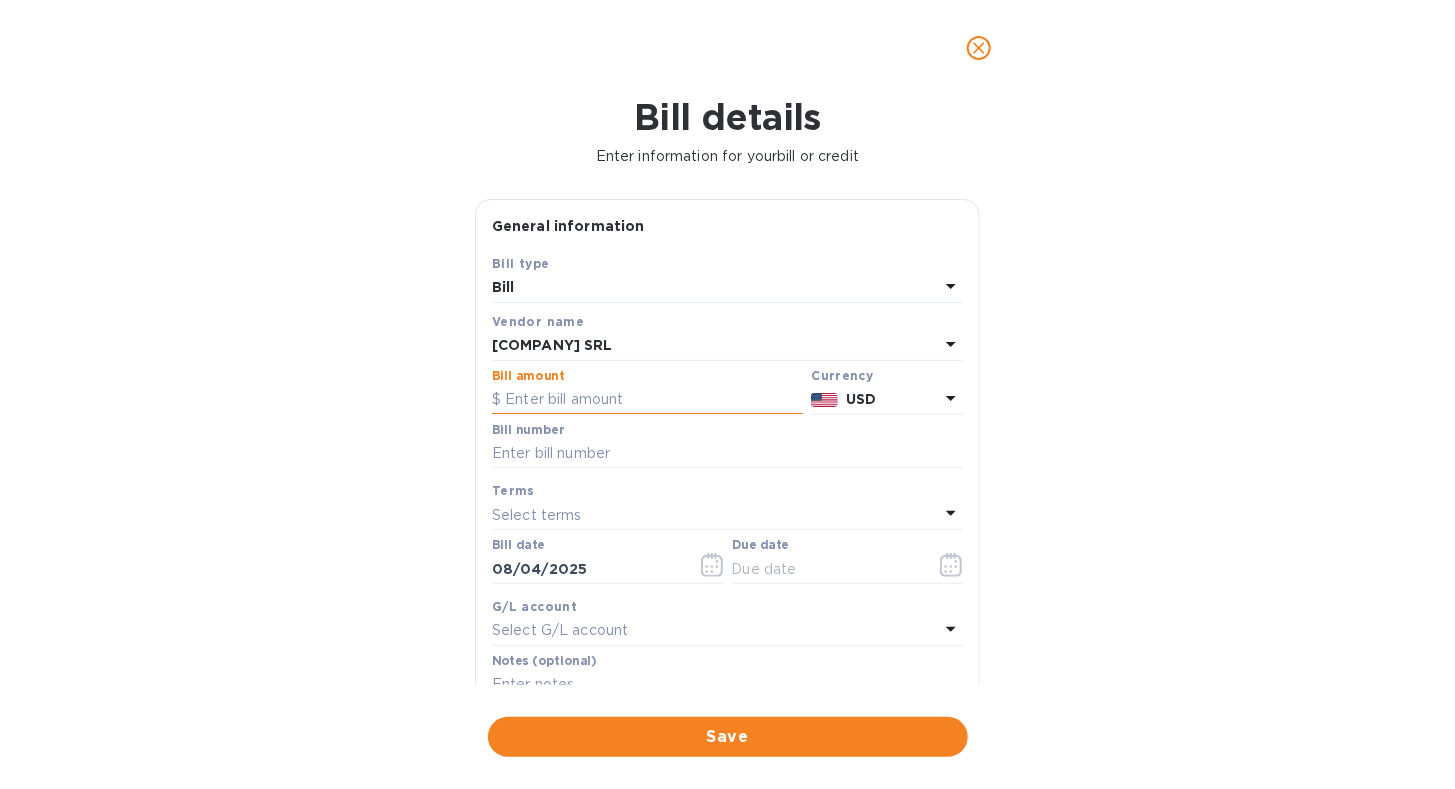 click at bounding box center (647, 400) 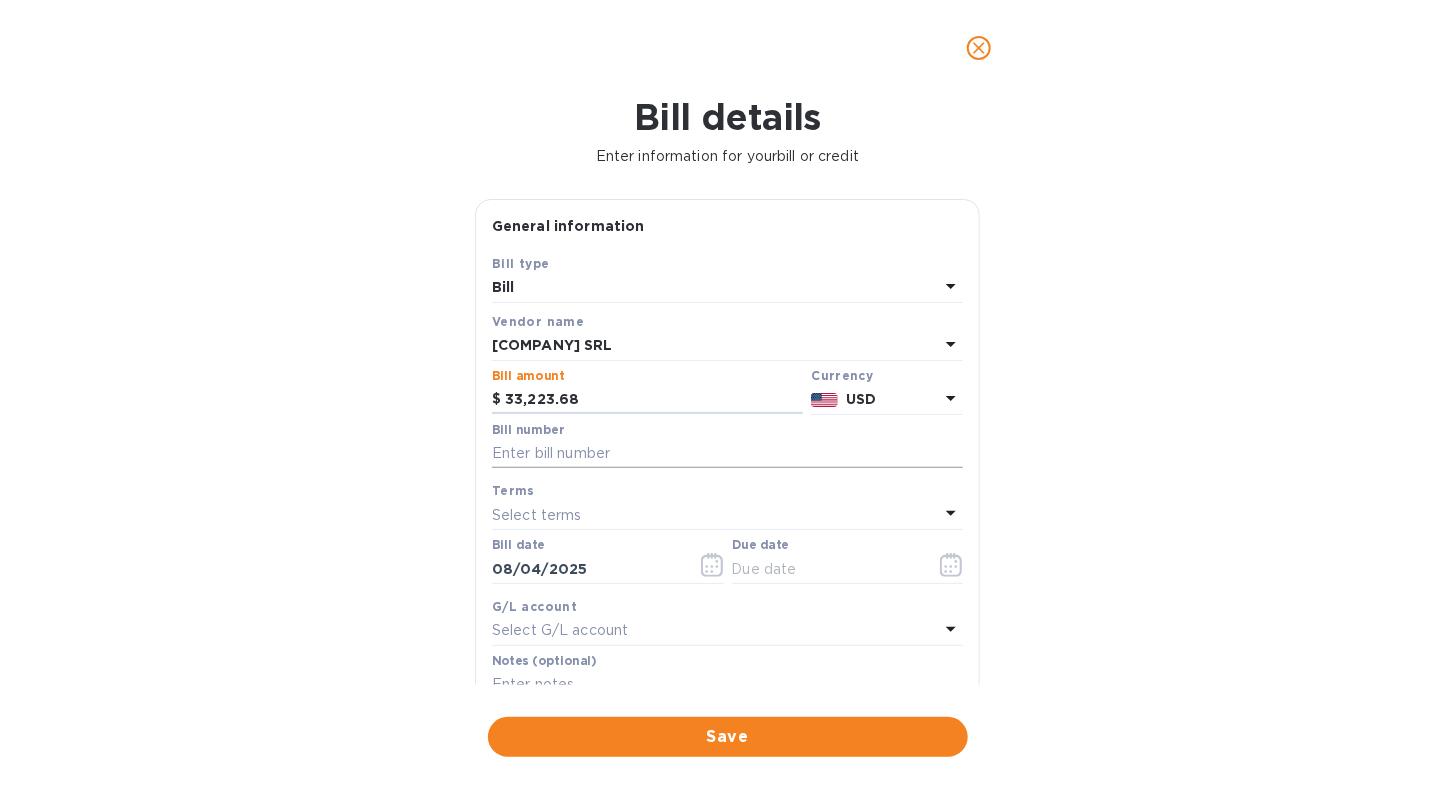 type on "33,223.68" 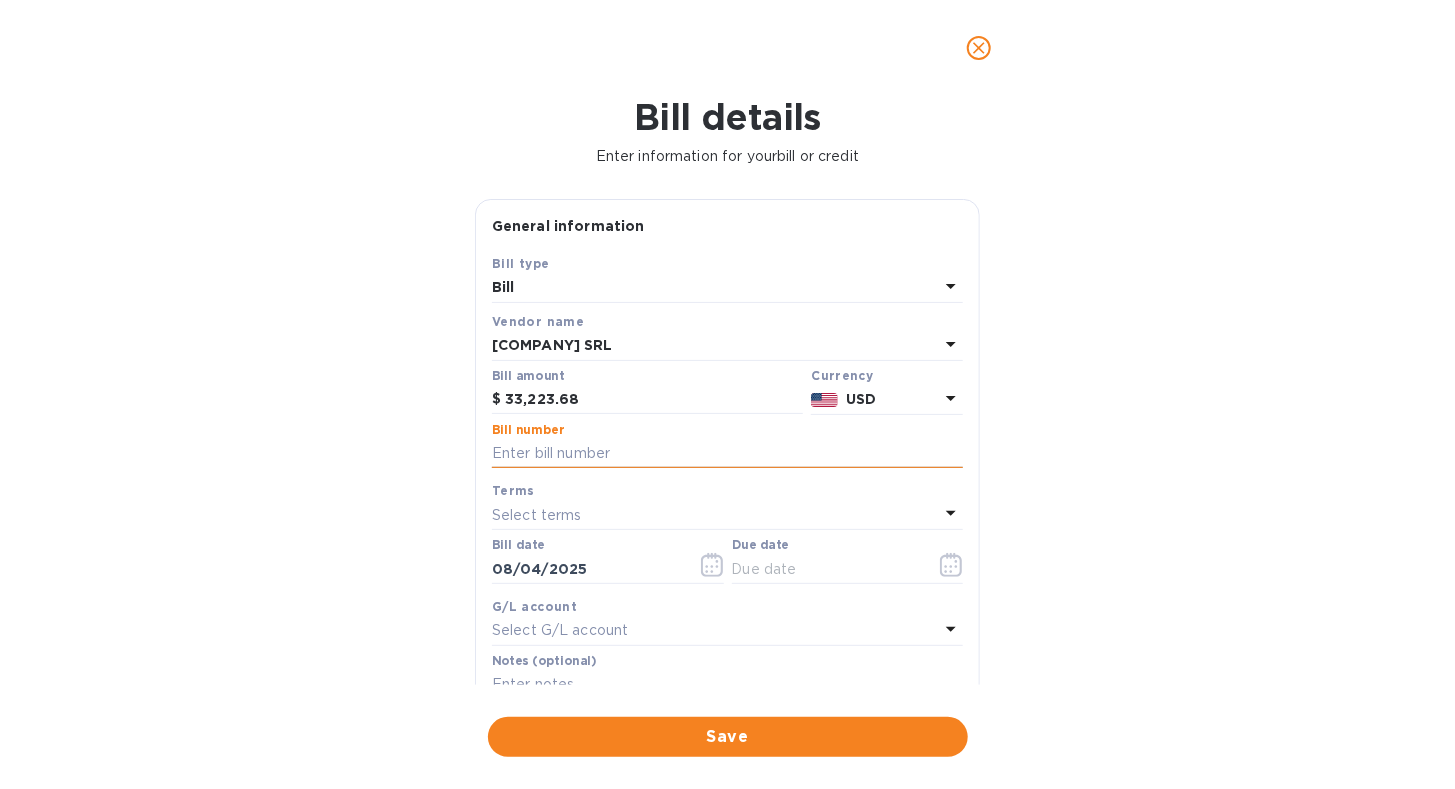 click at bounding box center (727, 454) 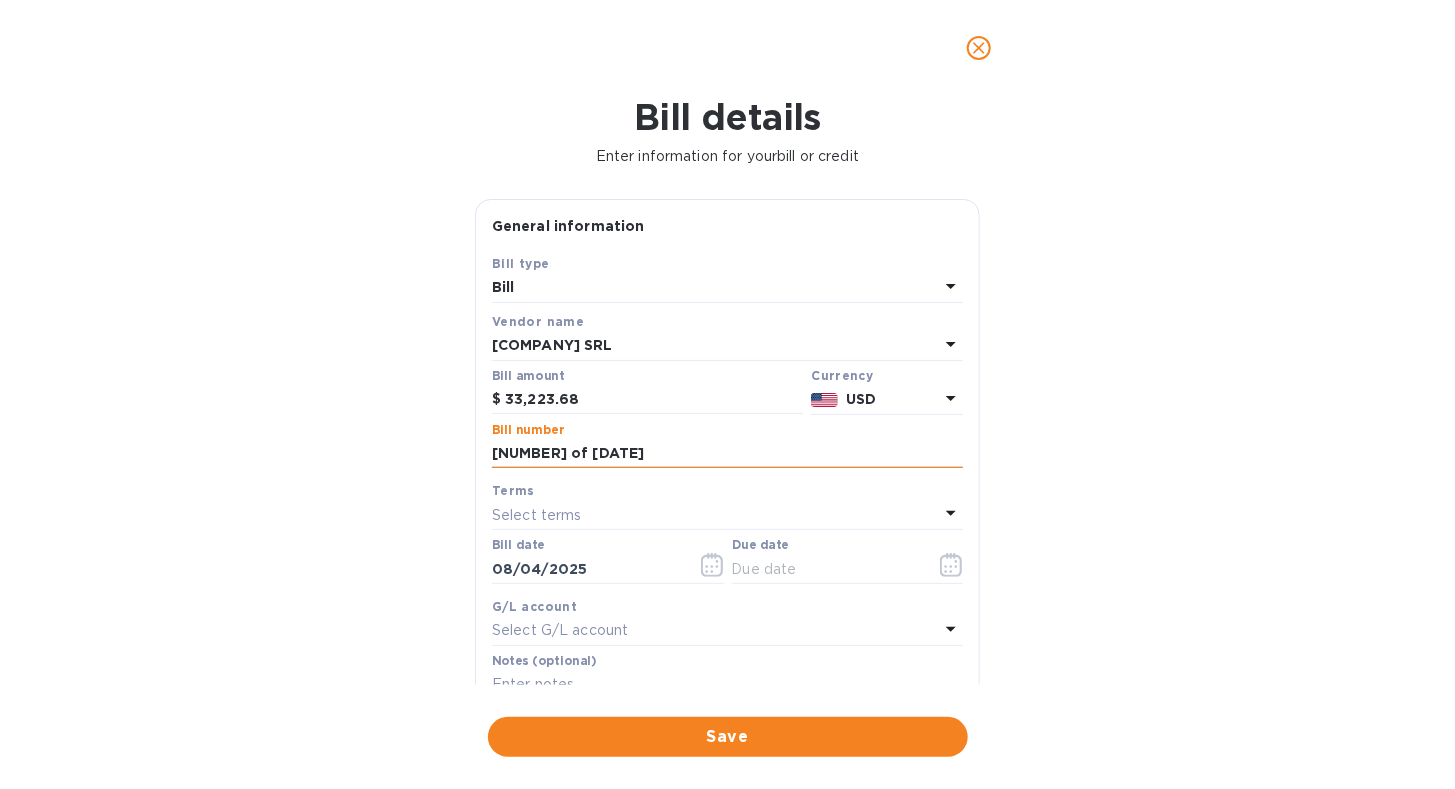 click on "[NUMBER] of [DATE]" at bounding box center (727, 454) 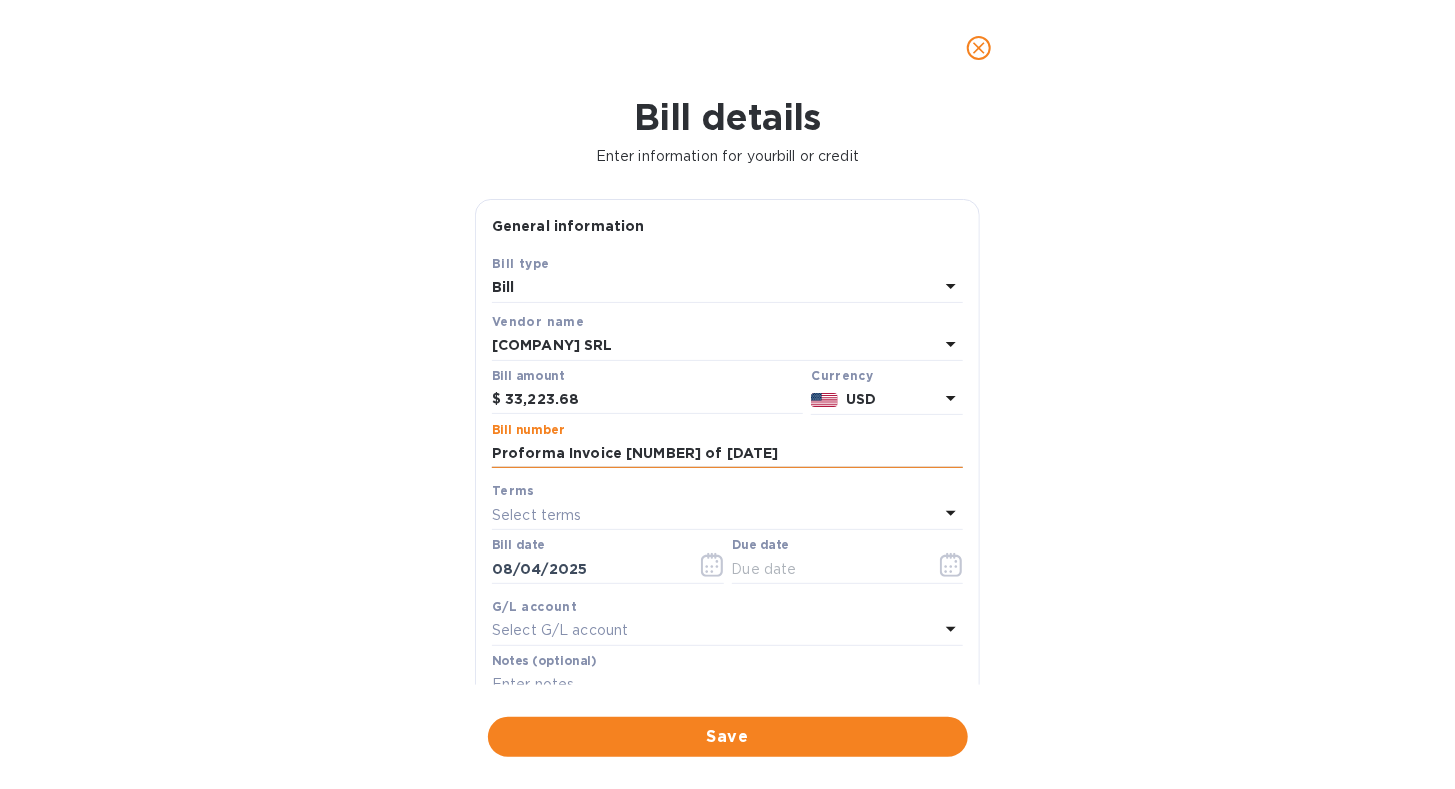 click on "Proforma Invoice [NUMBER] of [DATE]" at bounding box center [727, 454] 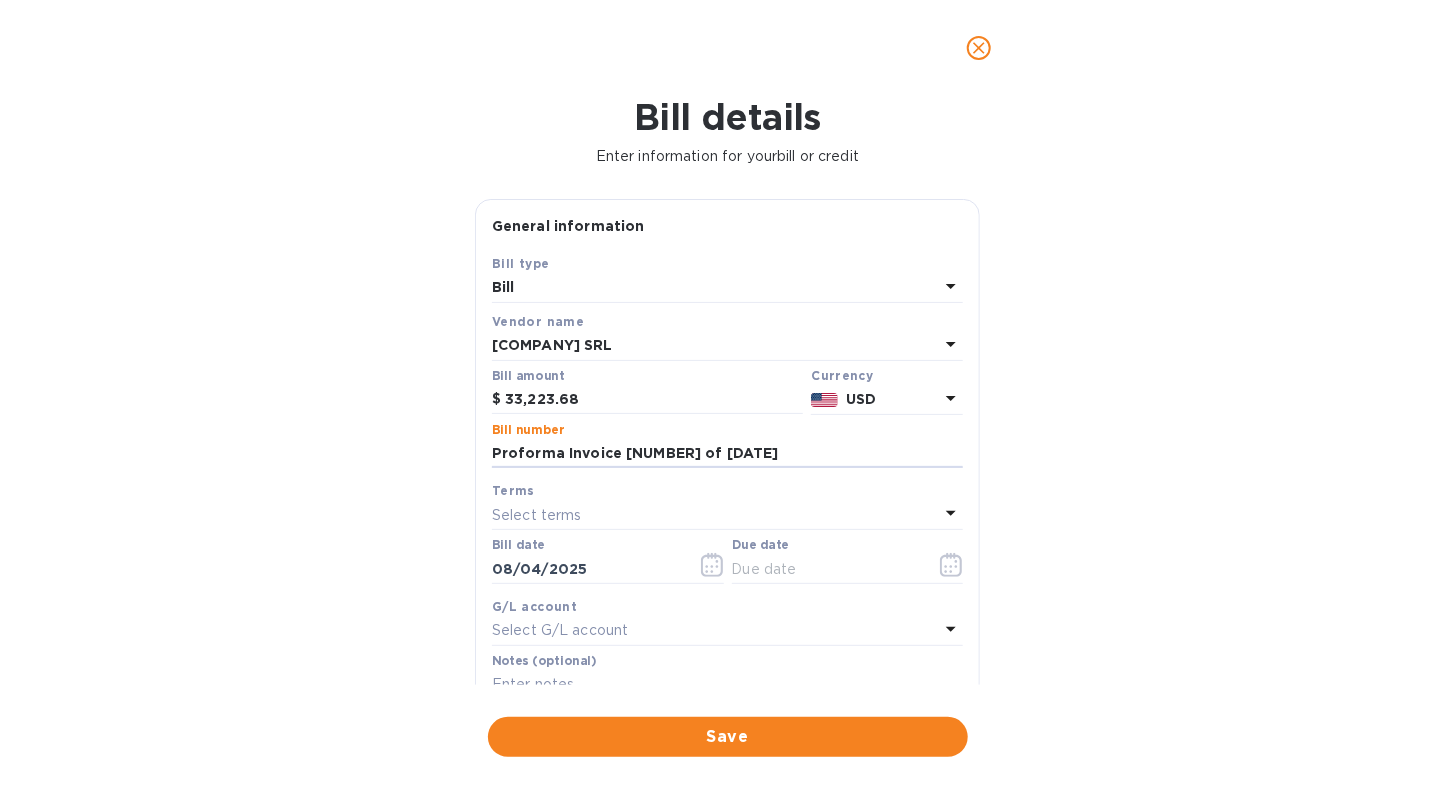type on "Proforma Invoice [NUMBER] of [DATE]" 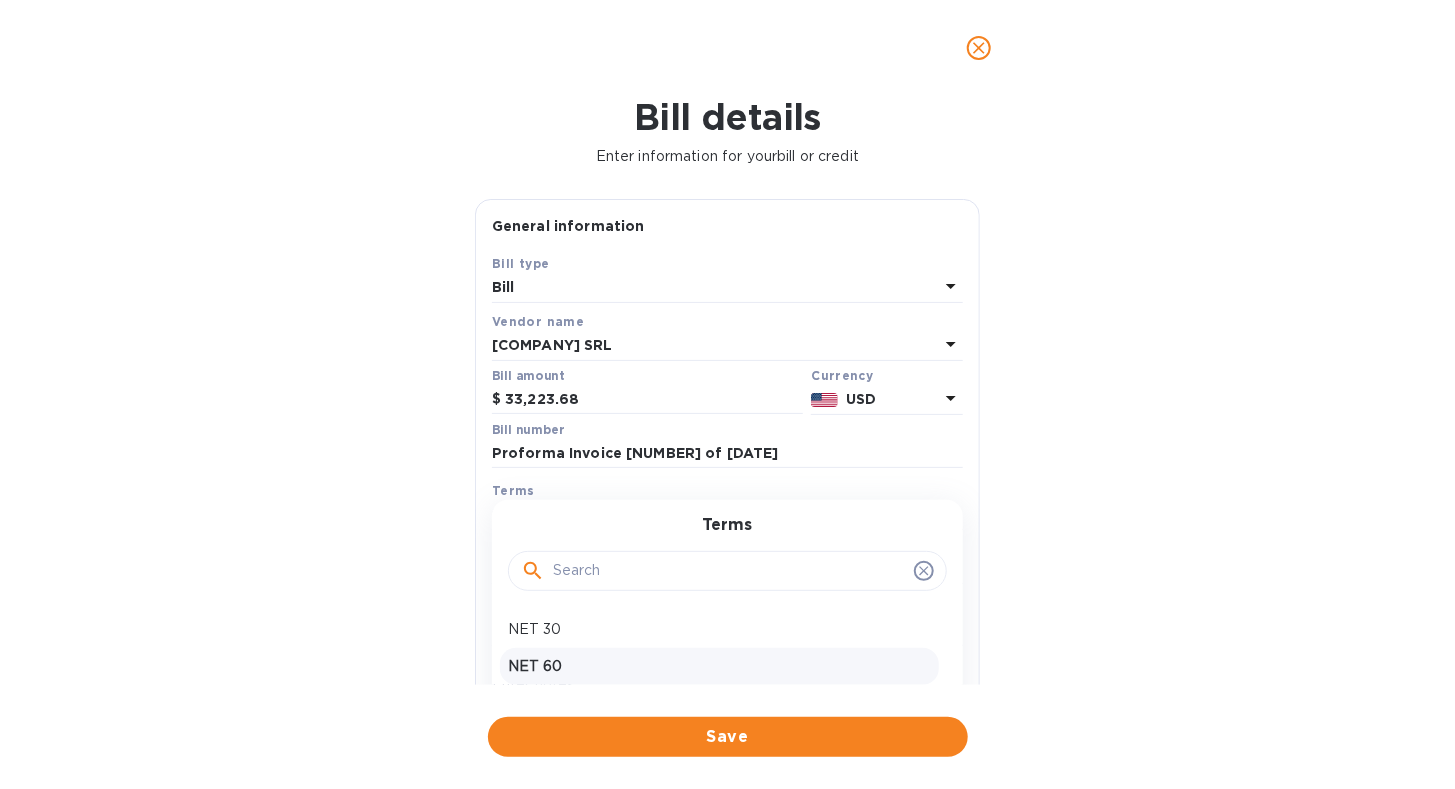 click on "NET 60" at bounding box center [719, 666] 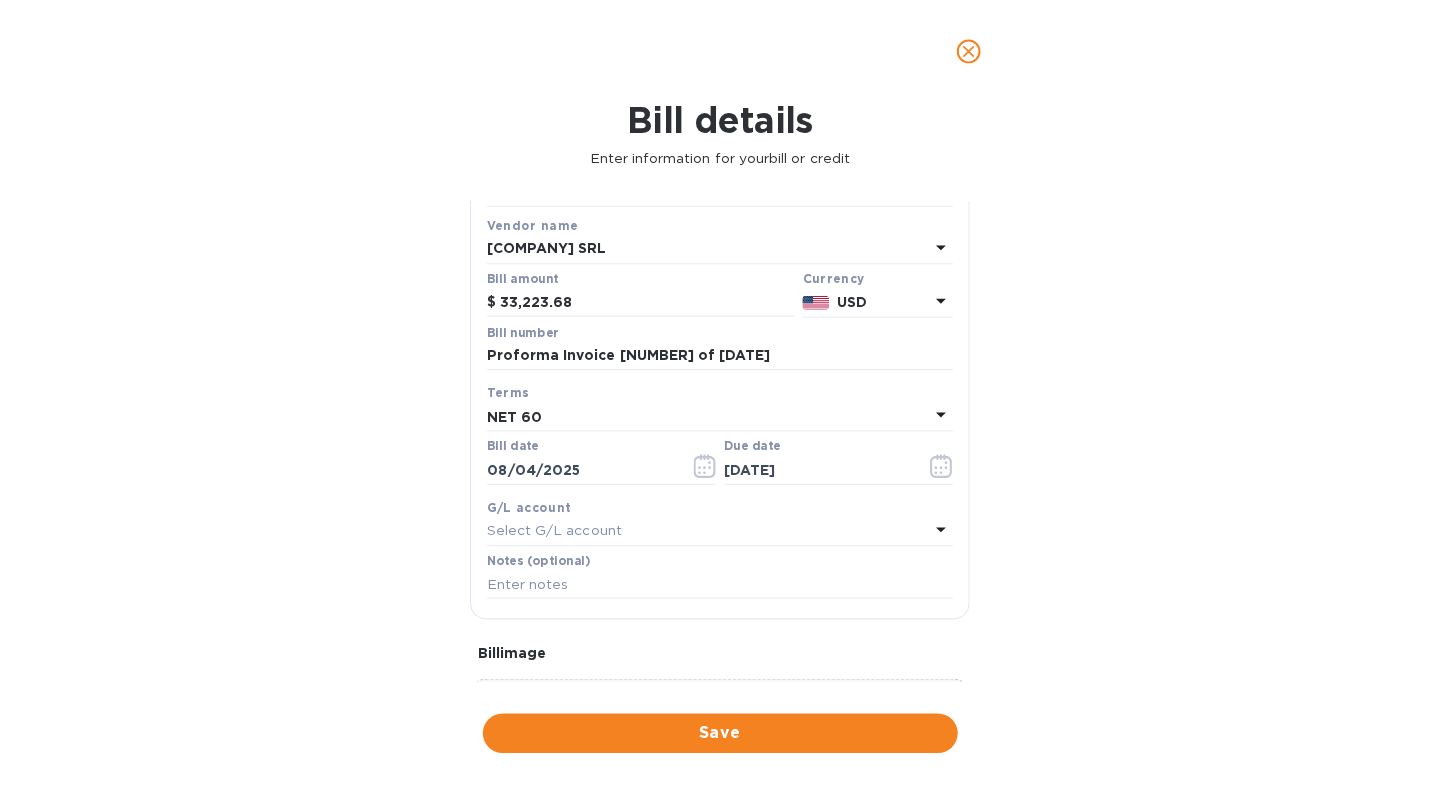 scroll, scrollTop: 200, scrollLeft: 0, axis: vertical 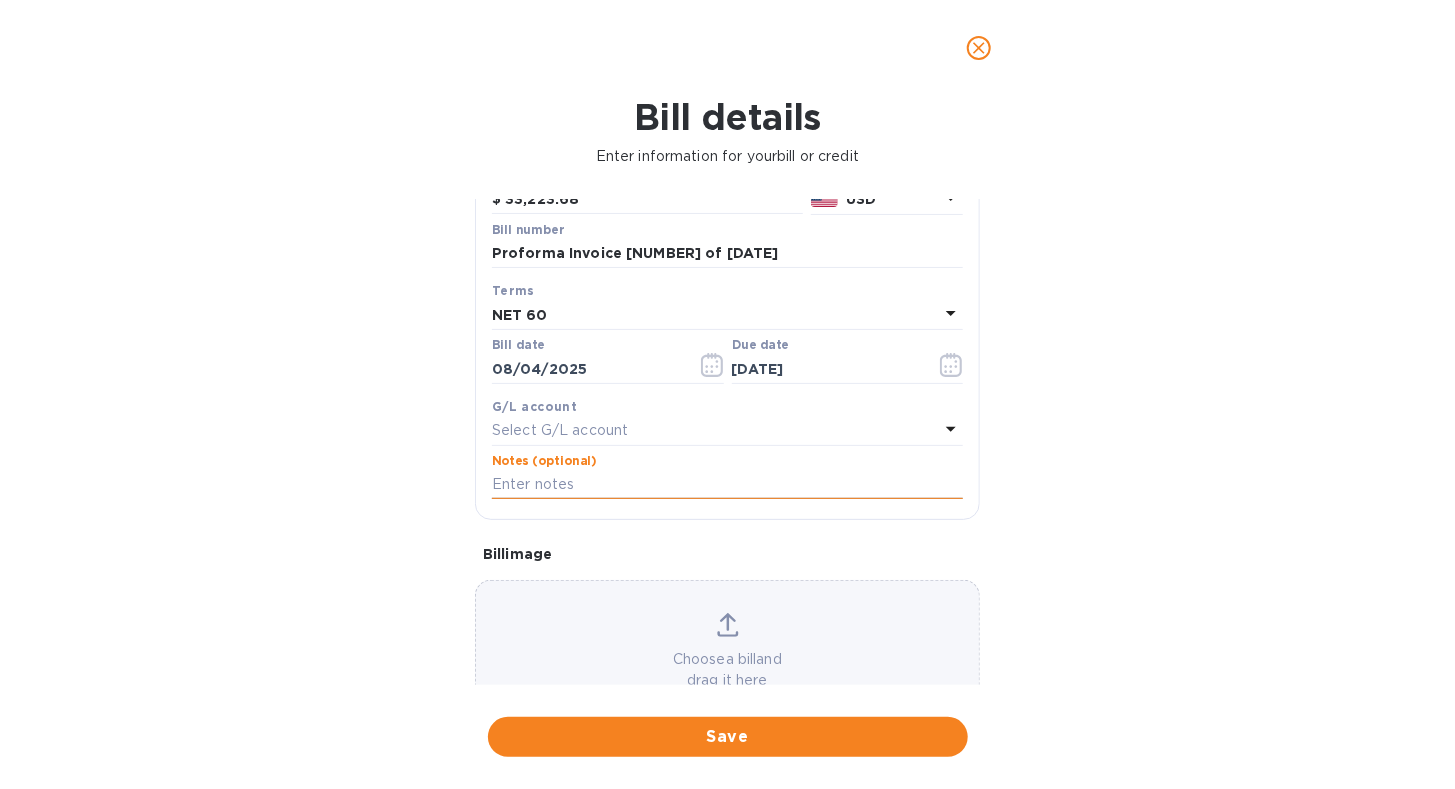 click at bounding box center [727, 485] 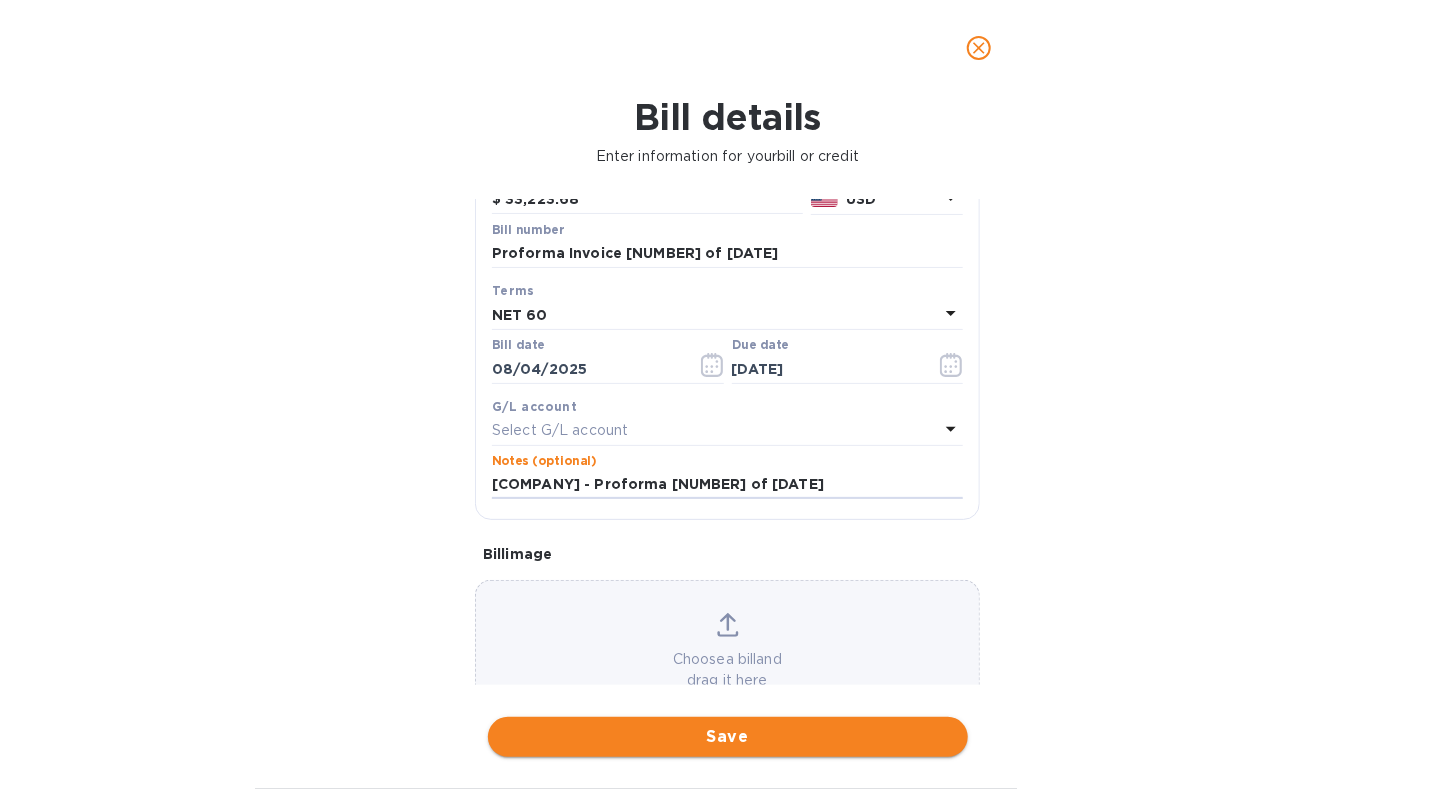 type on "[COMPANY] - Proforma [NUMBER] of [DATE]" 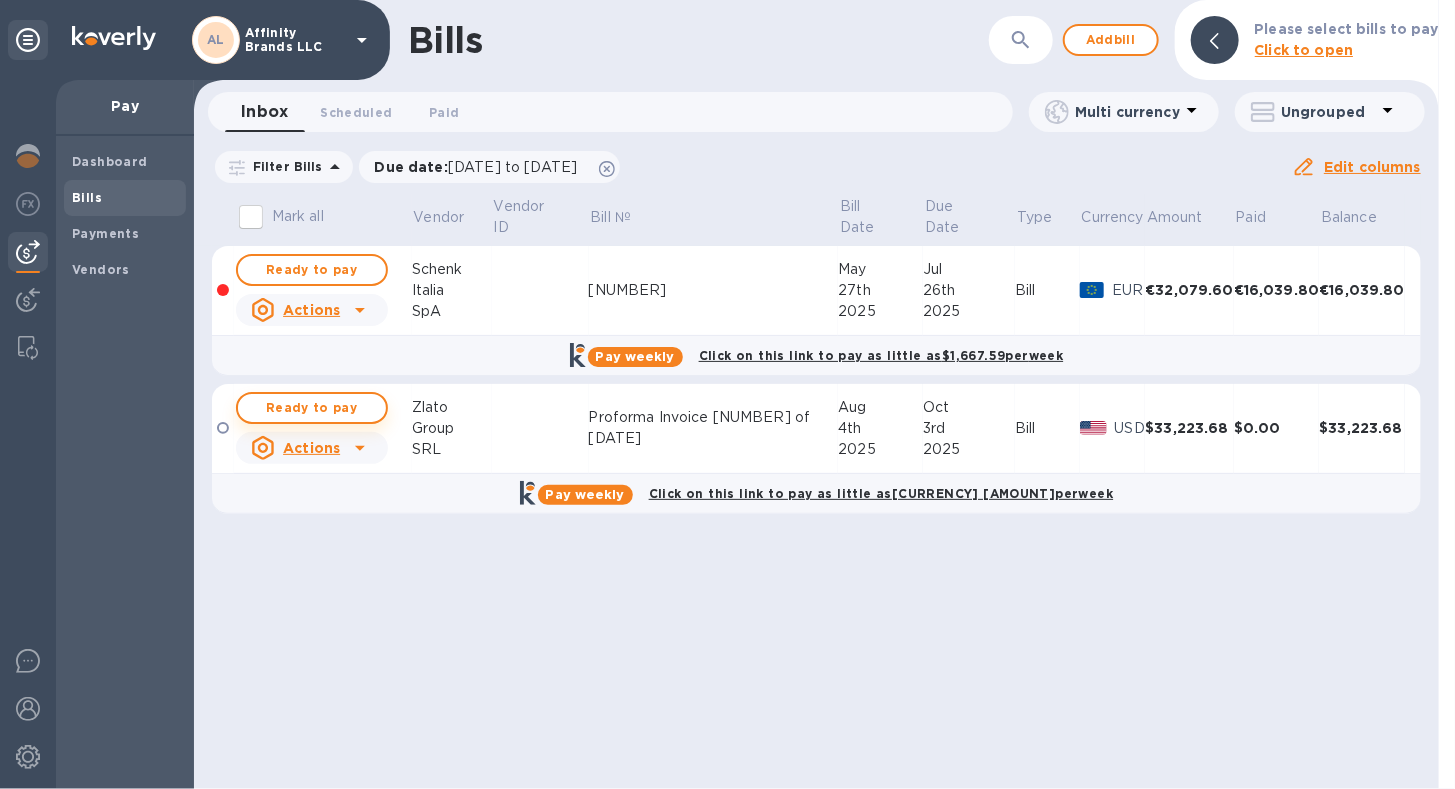 click on "Ready to pay" at bounding box center [312, 408] 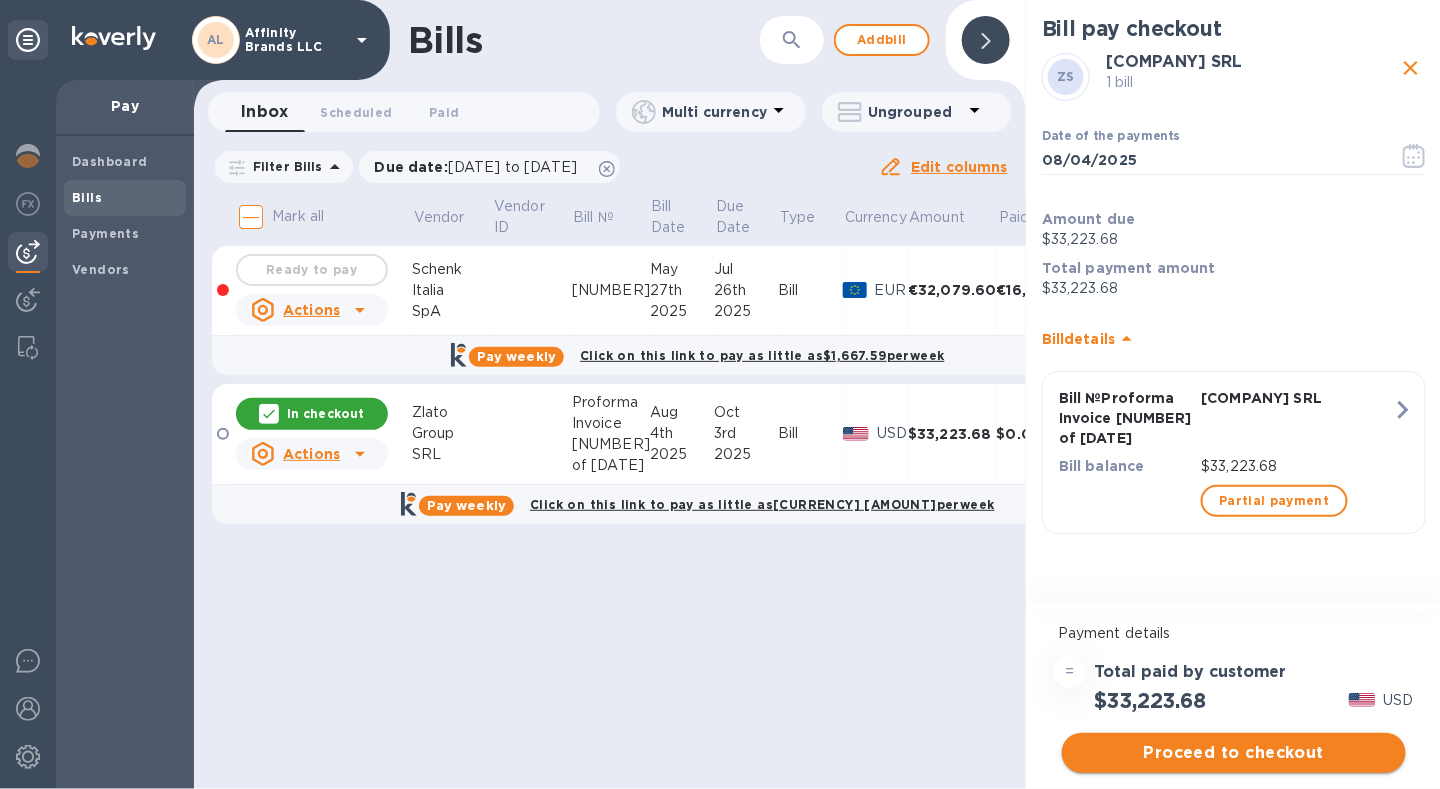 click on "Proceed to checkout" at bounding box center (1234, 753) 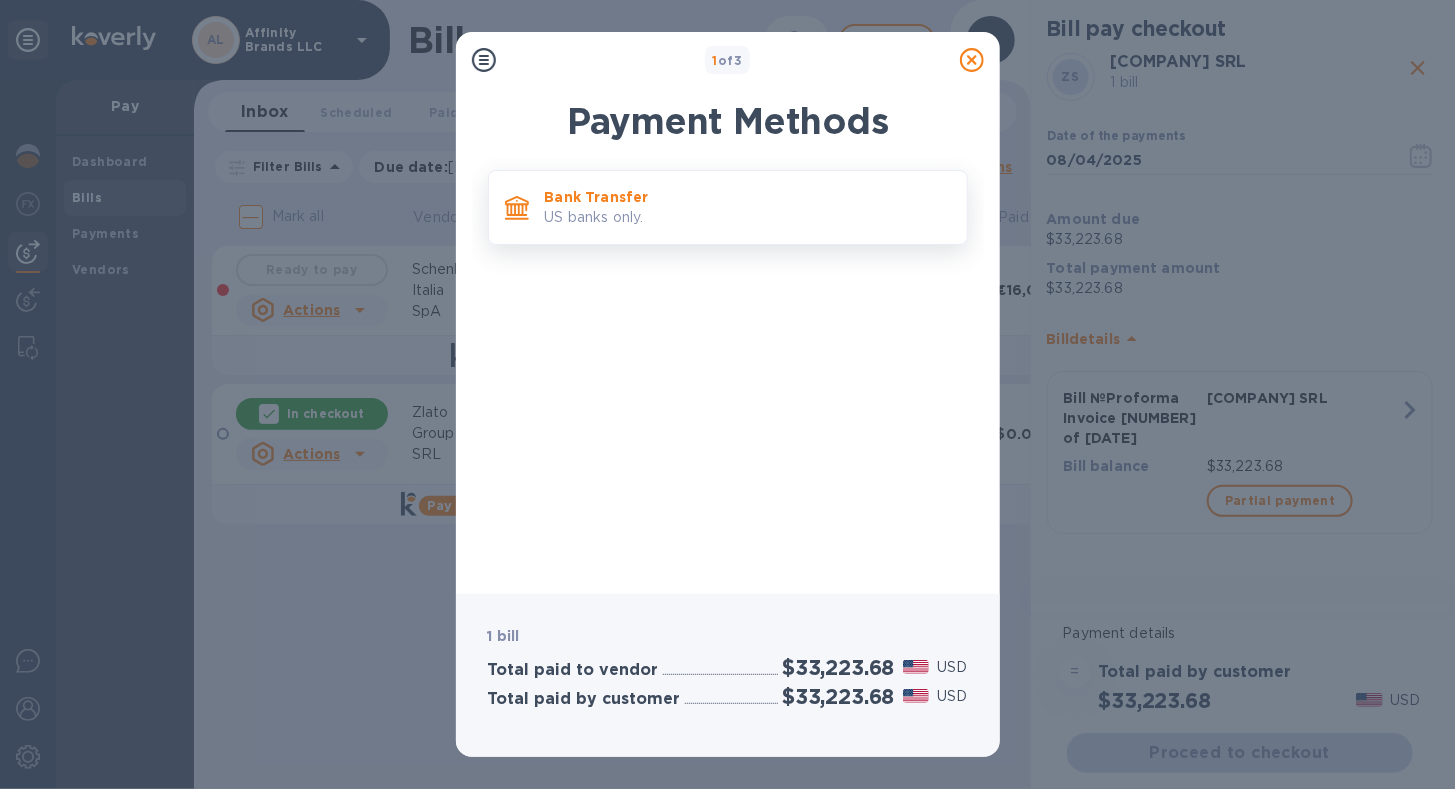 click on "US banks only." at bounding box center [748, 217] 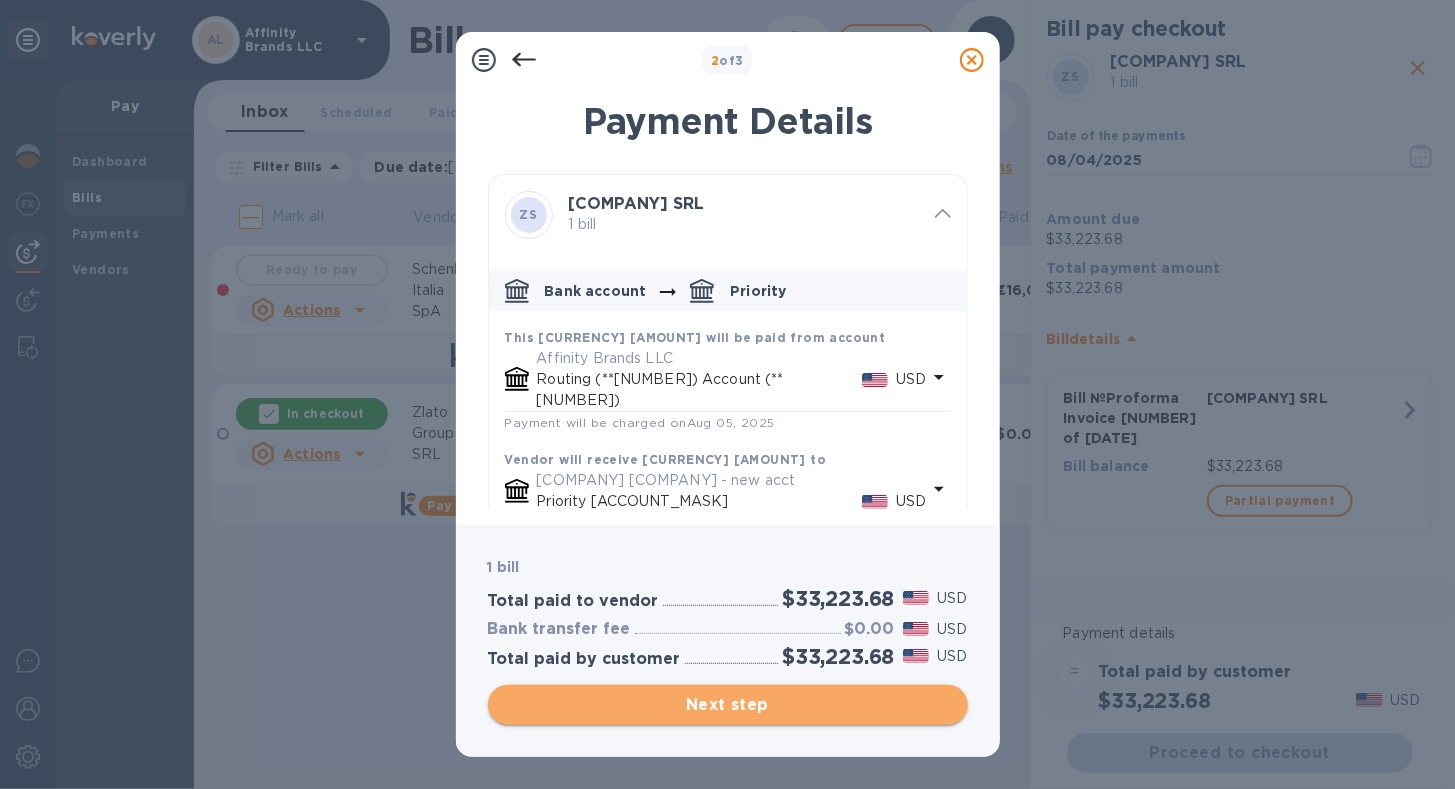 click on "Next step" at bounding box center (728, 705) 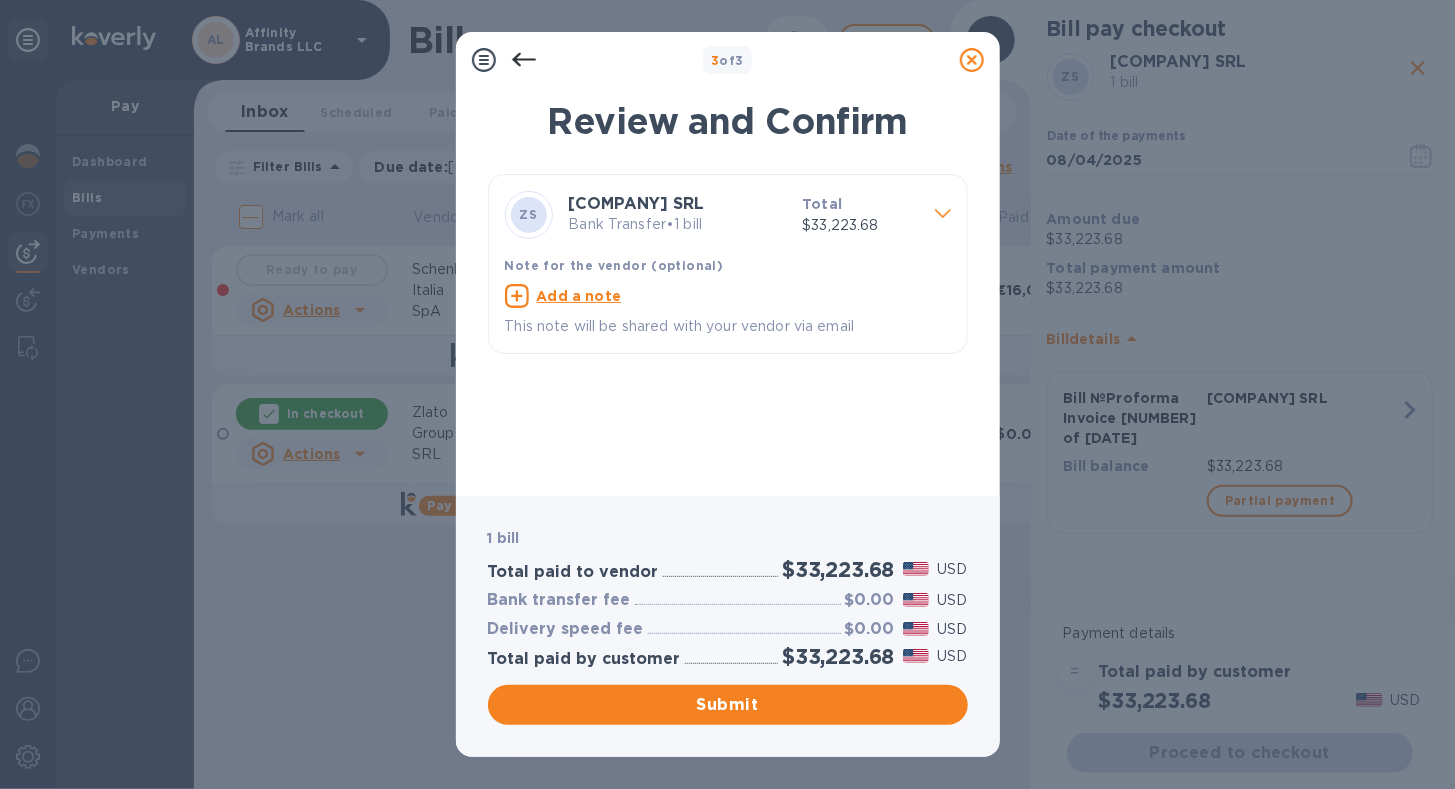 click on "Bank Transfer  •  1 bill" at bounding box center [678, 224] 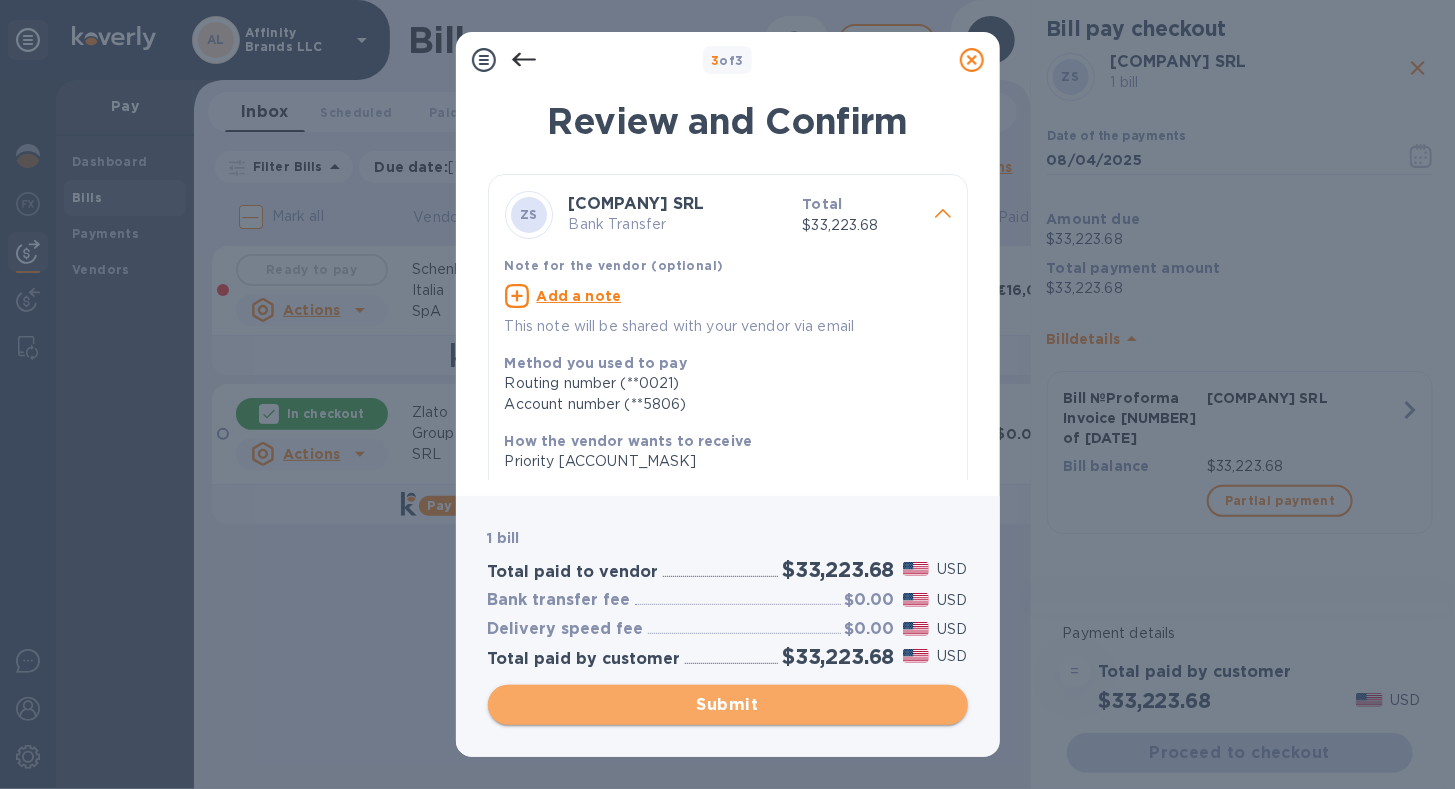 click on "Submit" at bounding box center [728, 705] 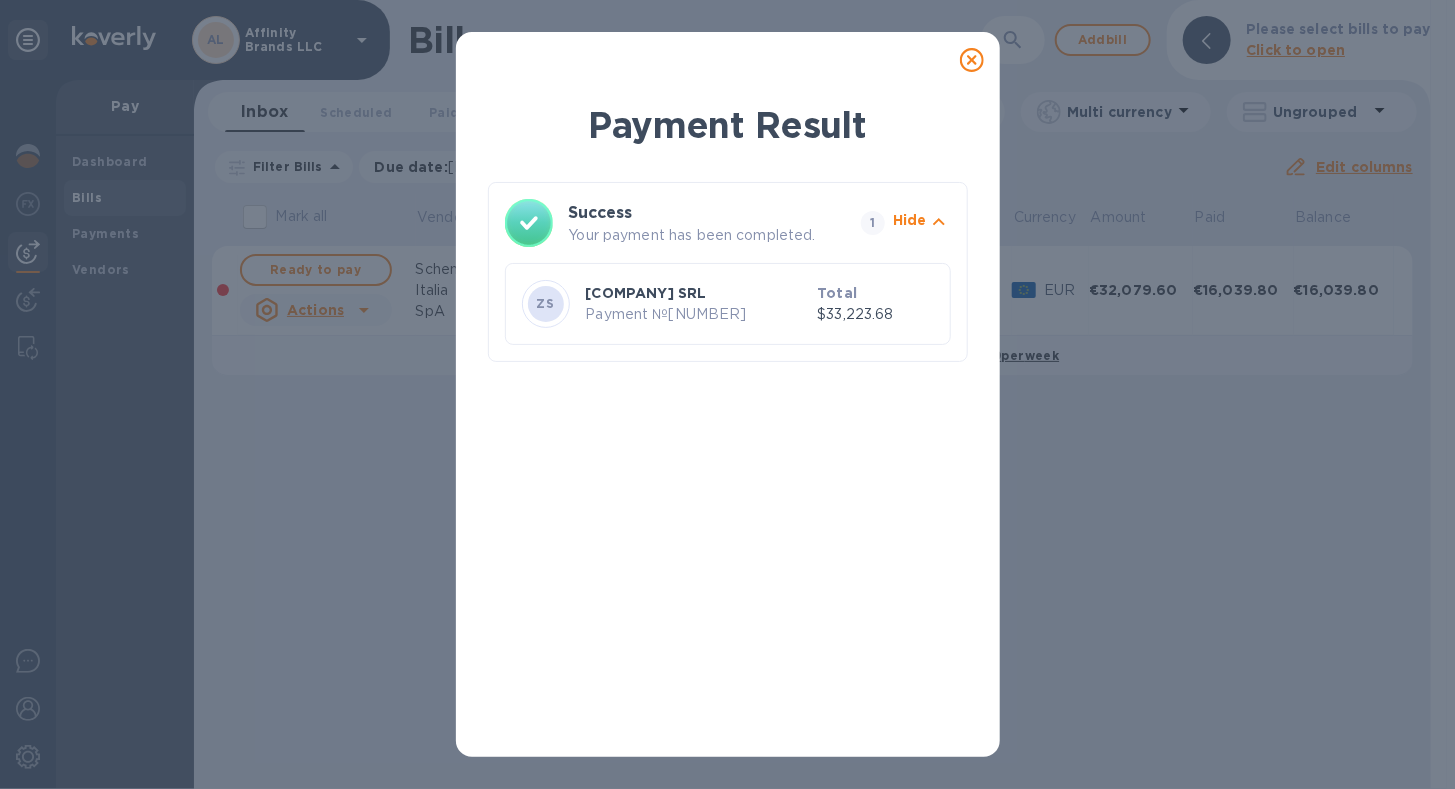 click 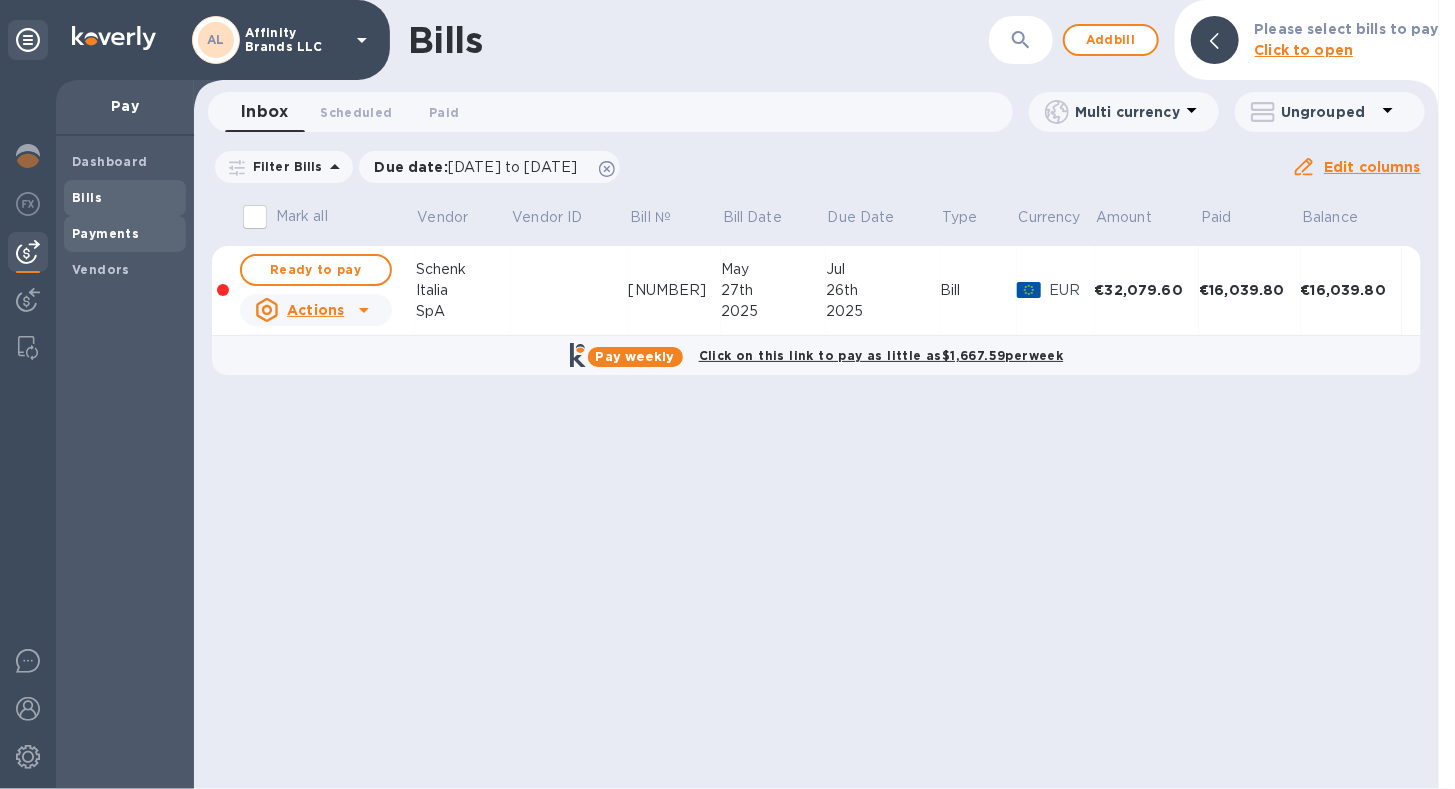 click on "Payments" at bounding box center [105, 233] 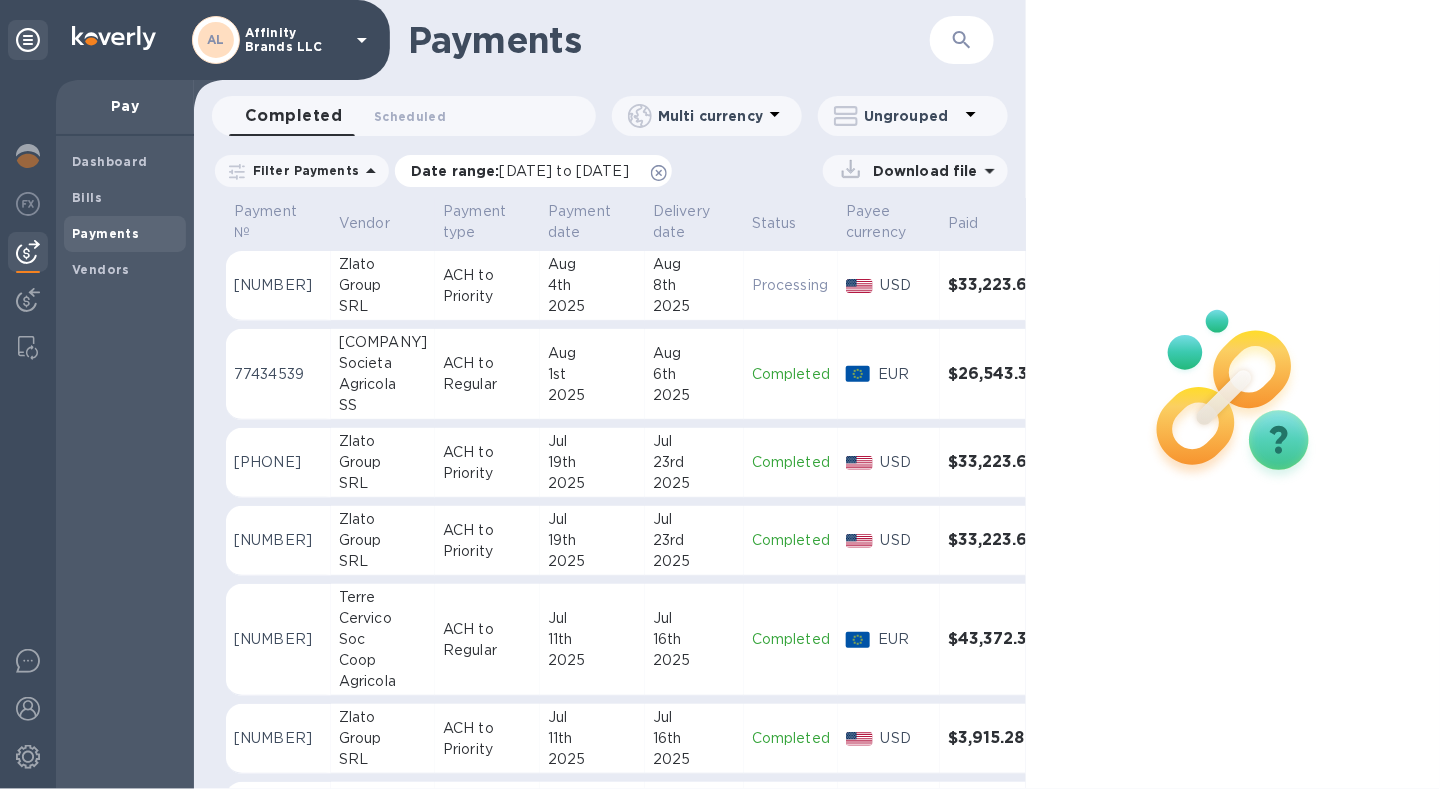 click on "[DATE] to [DATE]" at bounding box center (564, 171) 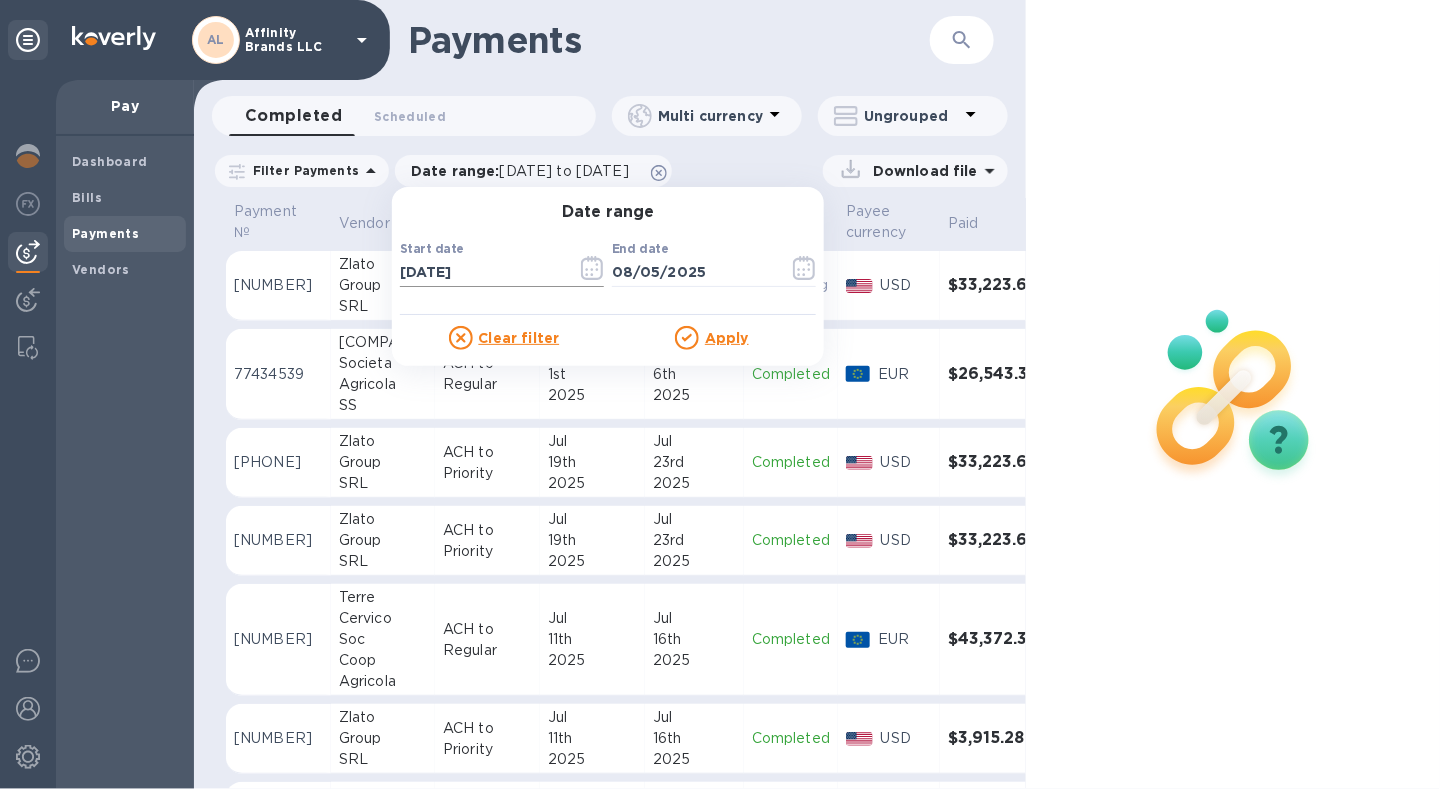 click 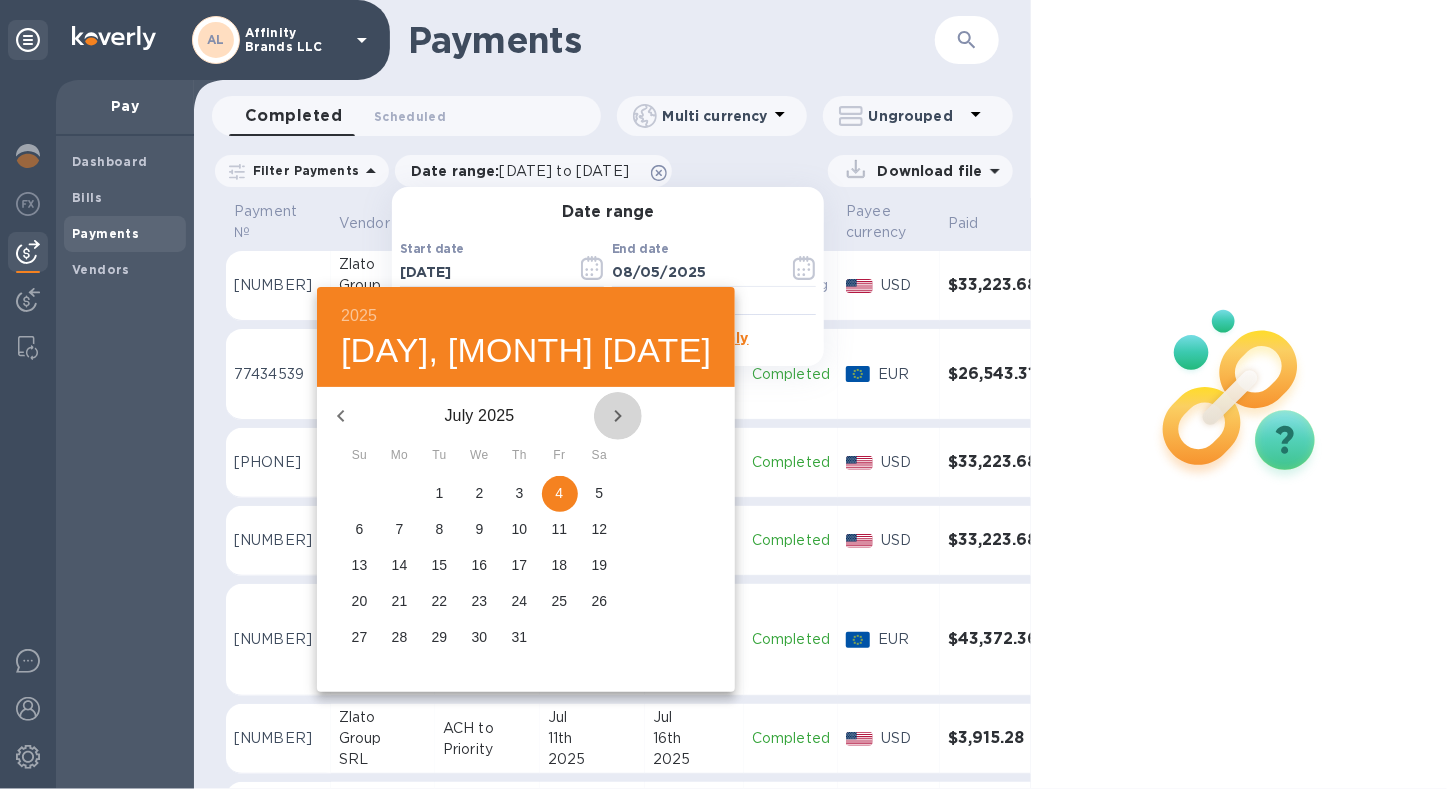 click 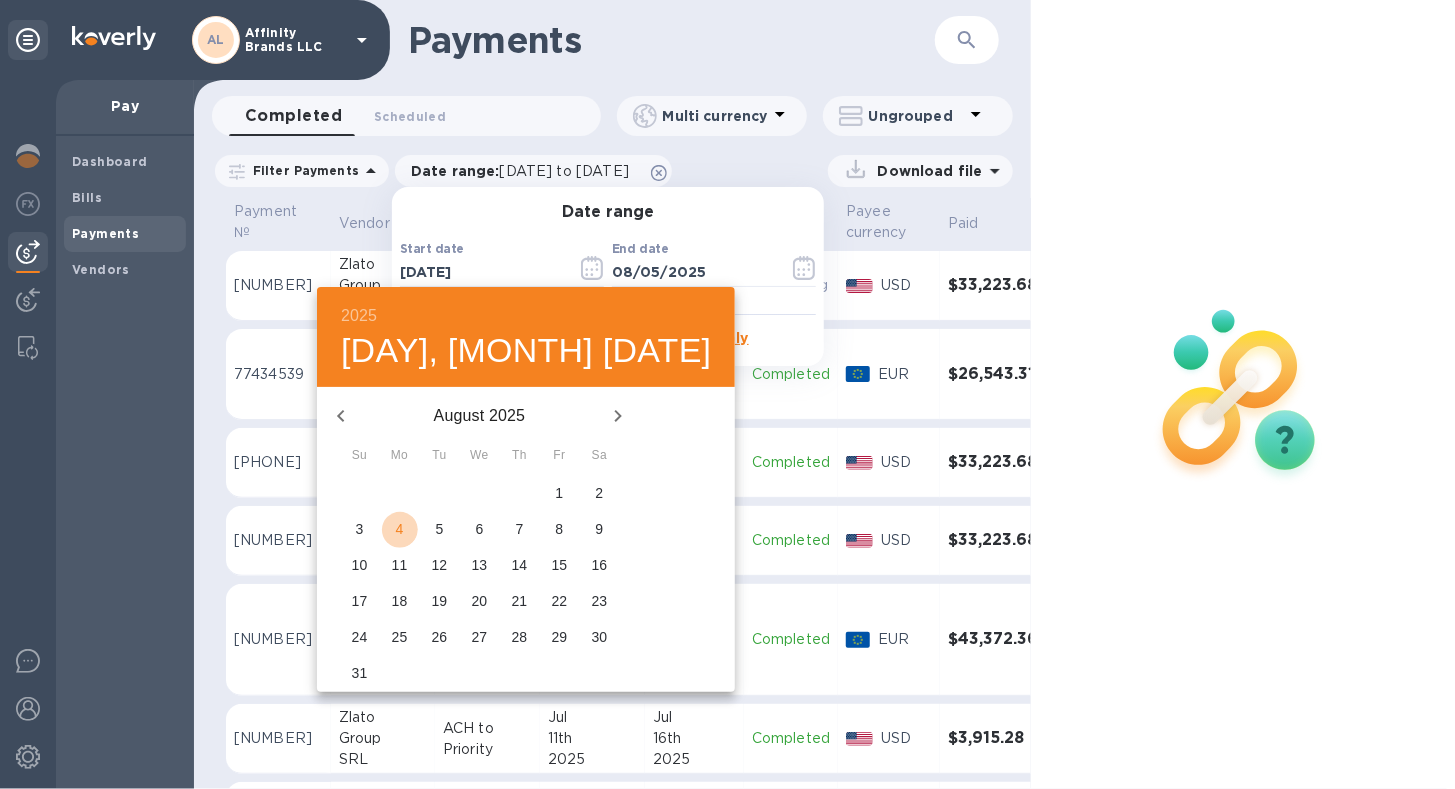 click on "4" at bounding box center (400, 529) 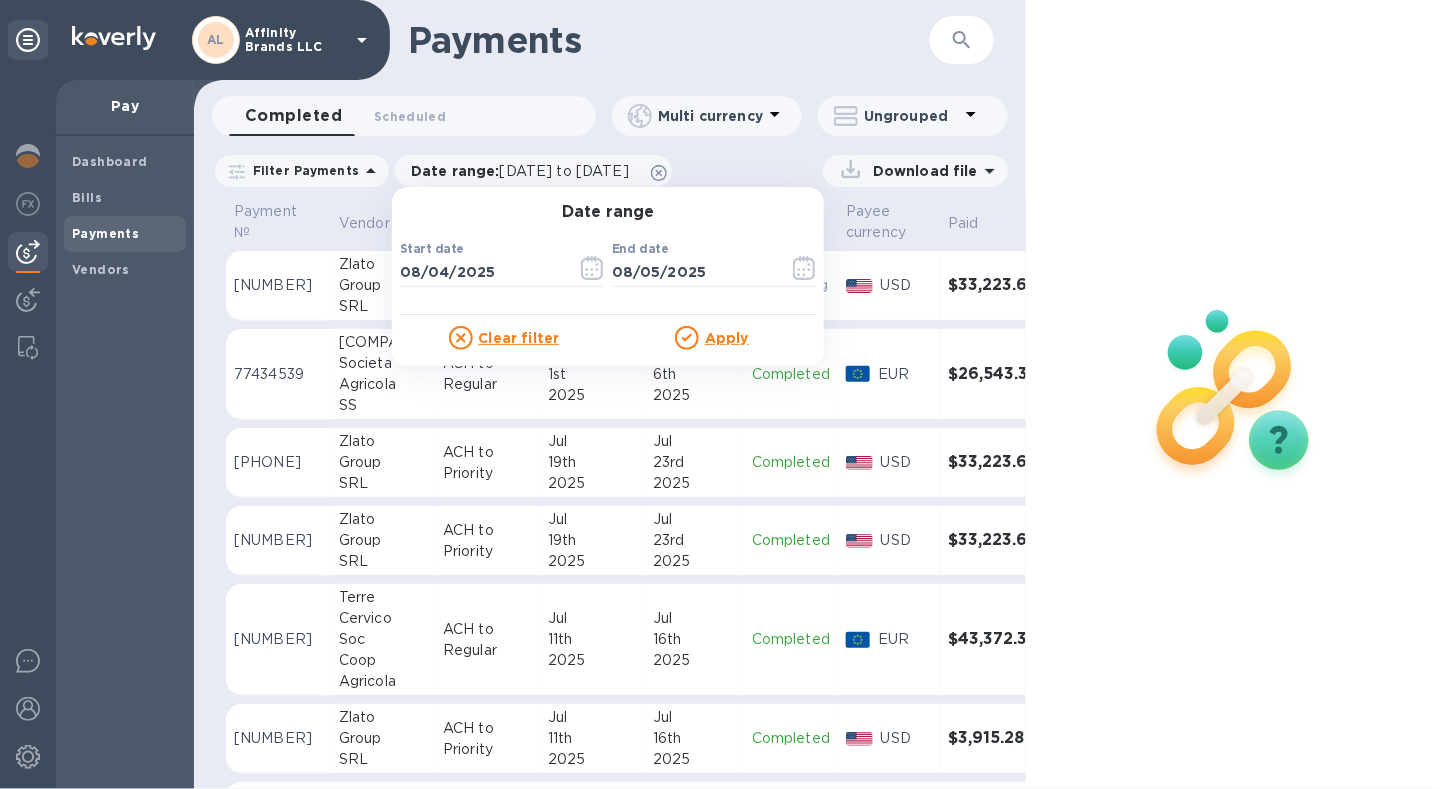 click on "Apply" at bounding box center [727, 338] 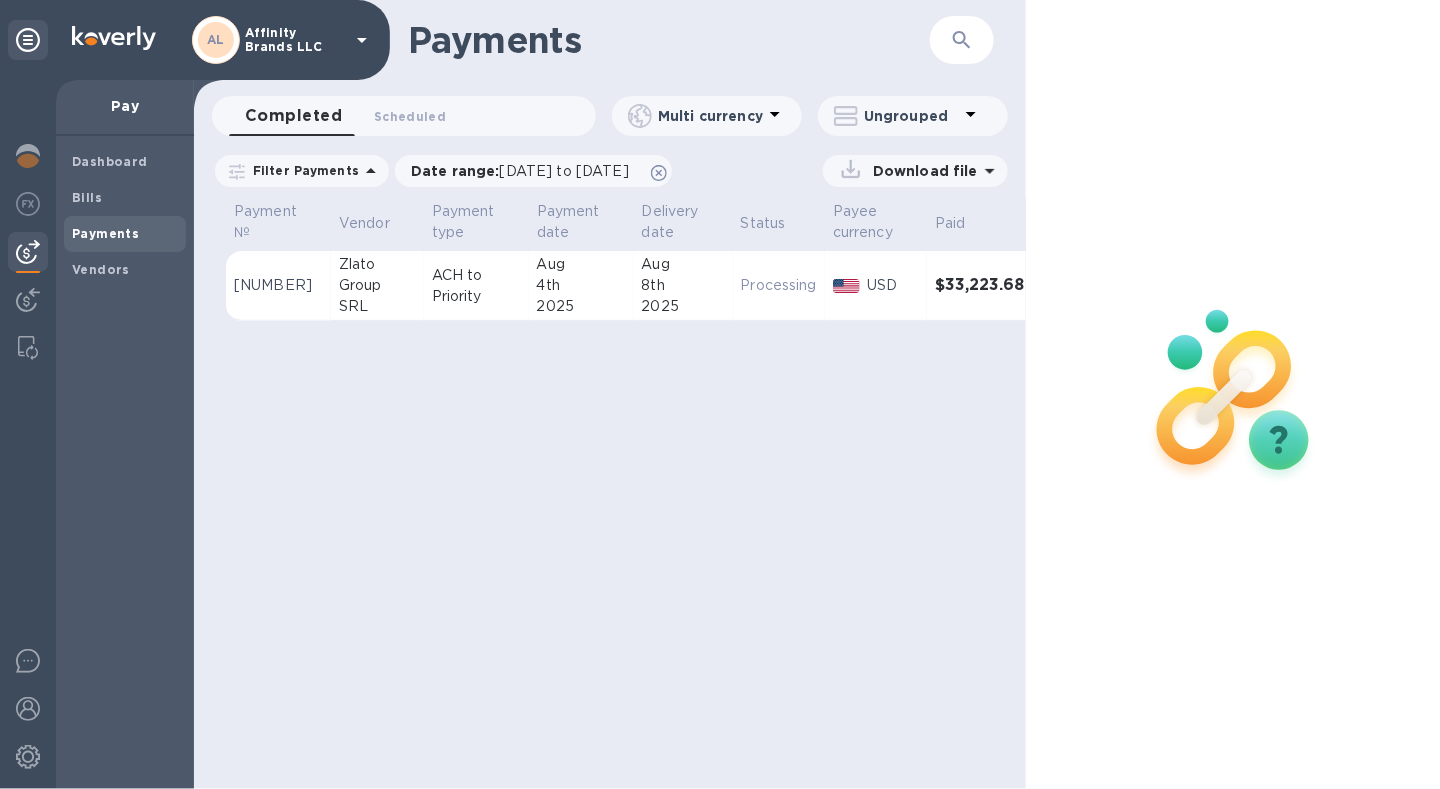 click on "Download file" at bounding box center (921, 171) 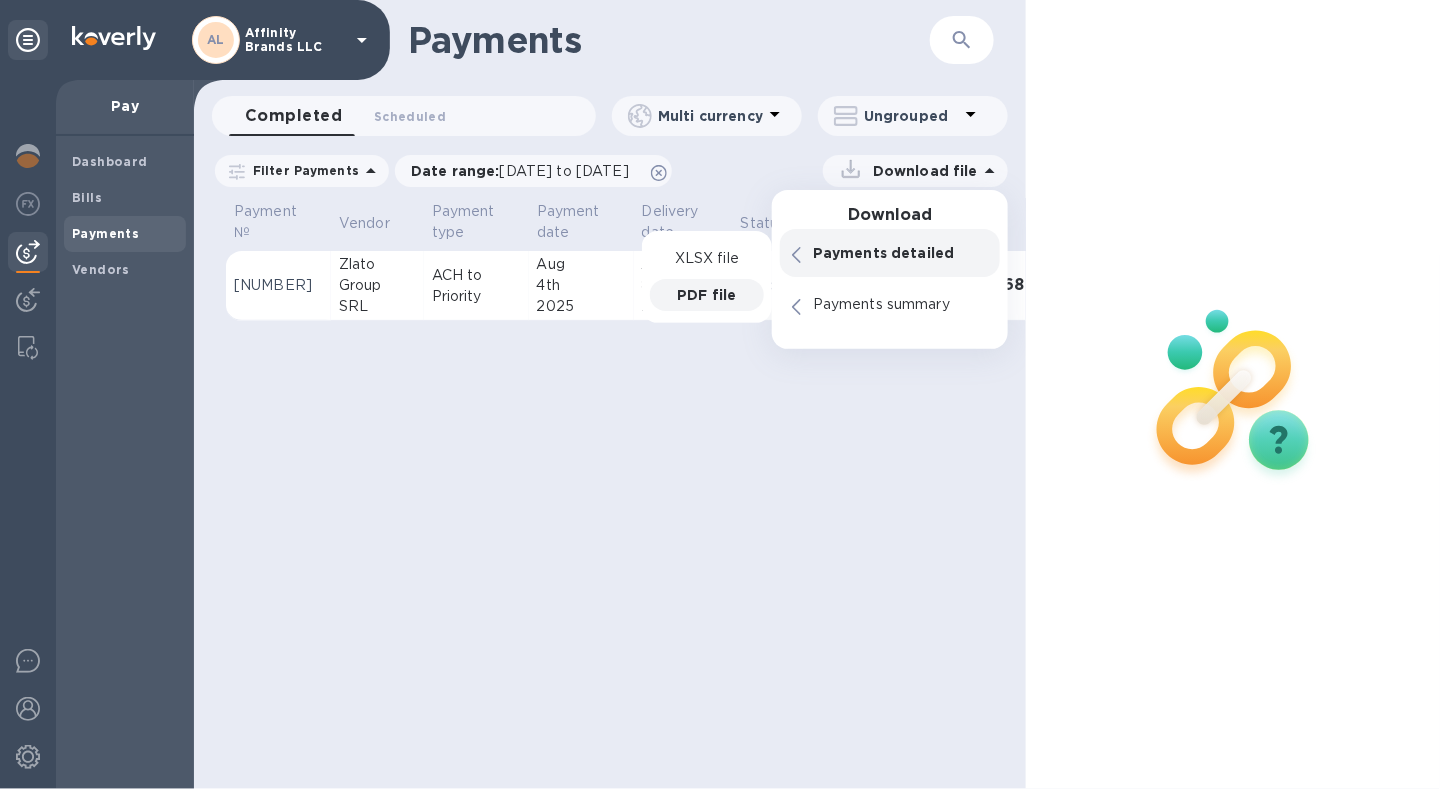 click on "PDF file" at bounding box center [706, 295] 